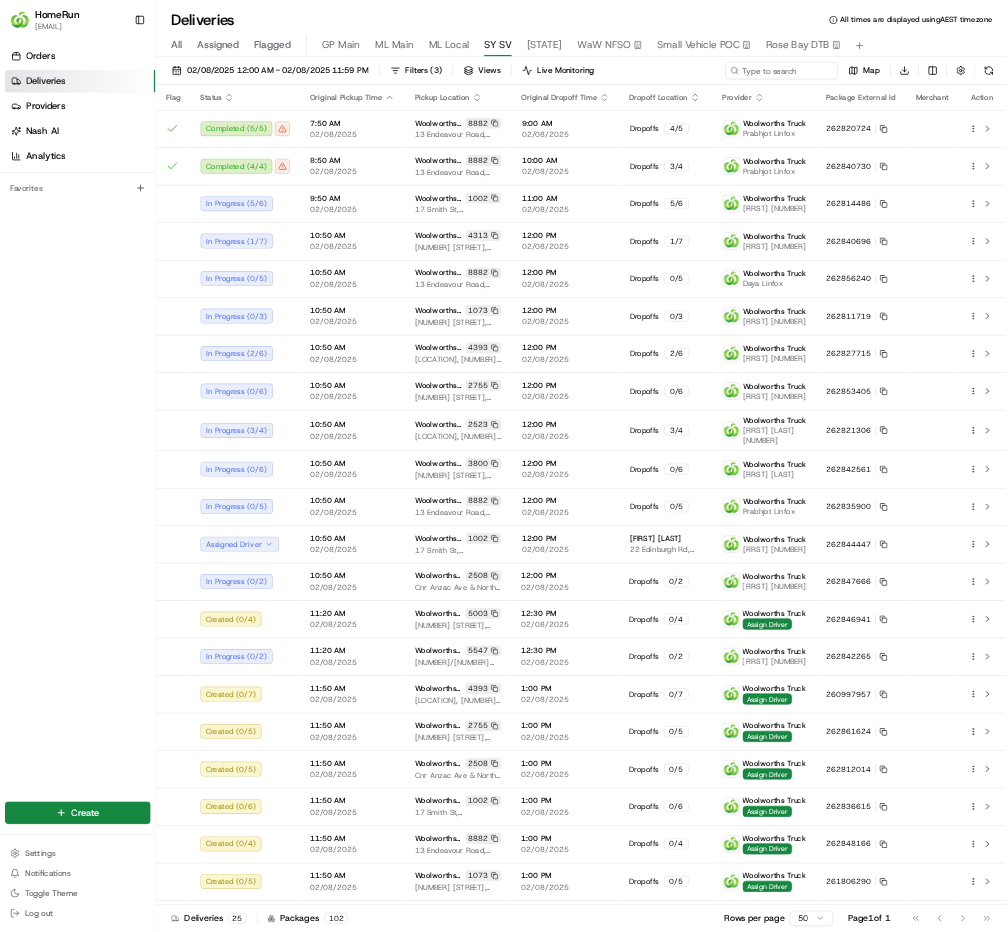 scroll, scrollTop: 0, scrollLeft: 0, axis: both 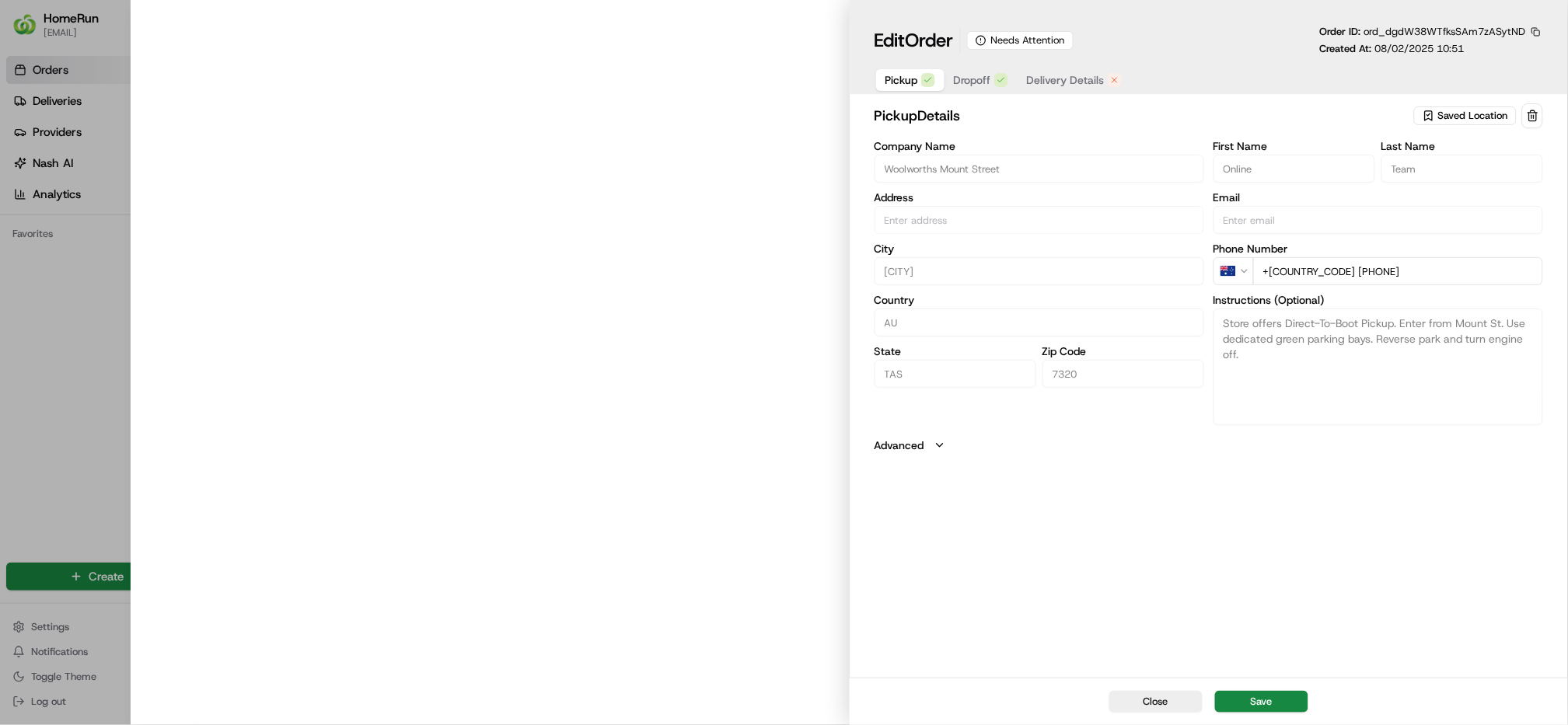 type on "230 [STREET], [CITY], [STATE] [POSTAL_CODE], AU" 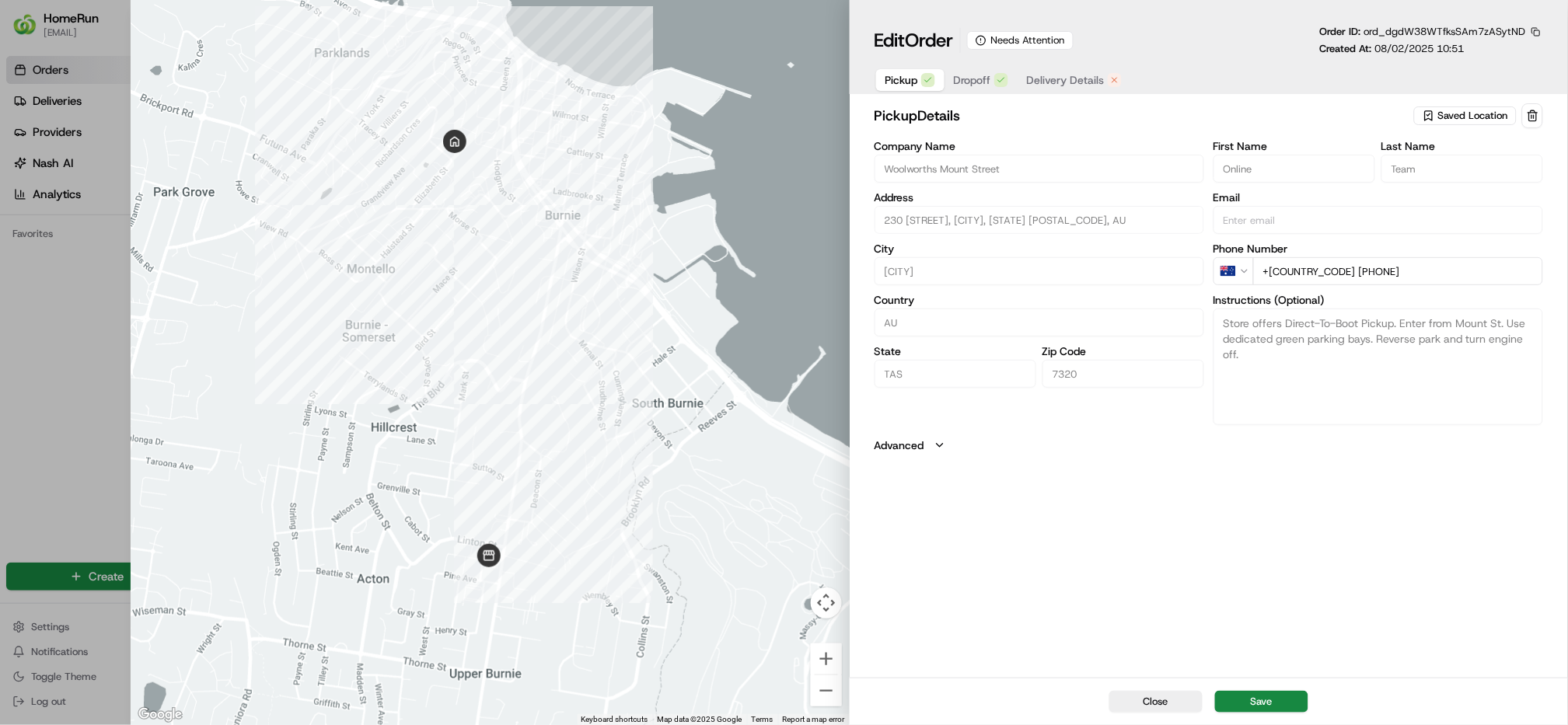 click on "Close Save" at bounding box center (1209, 701) 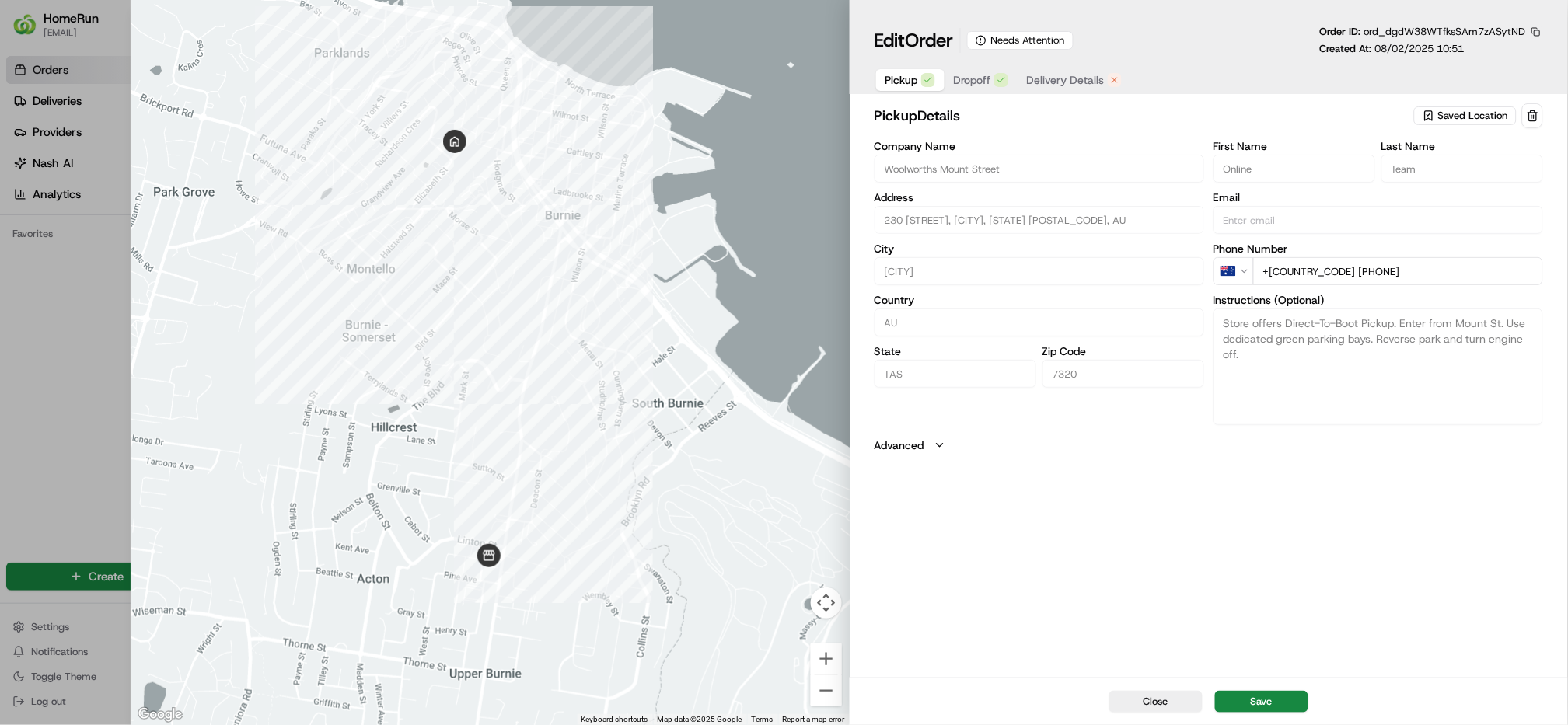 click at bounding box center (1536, 32) 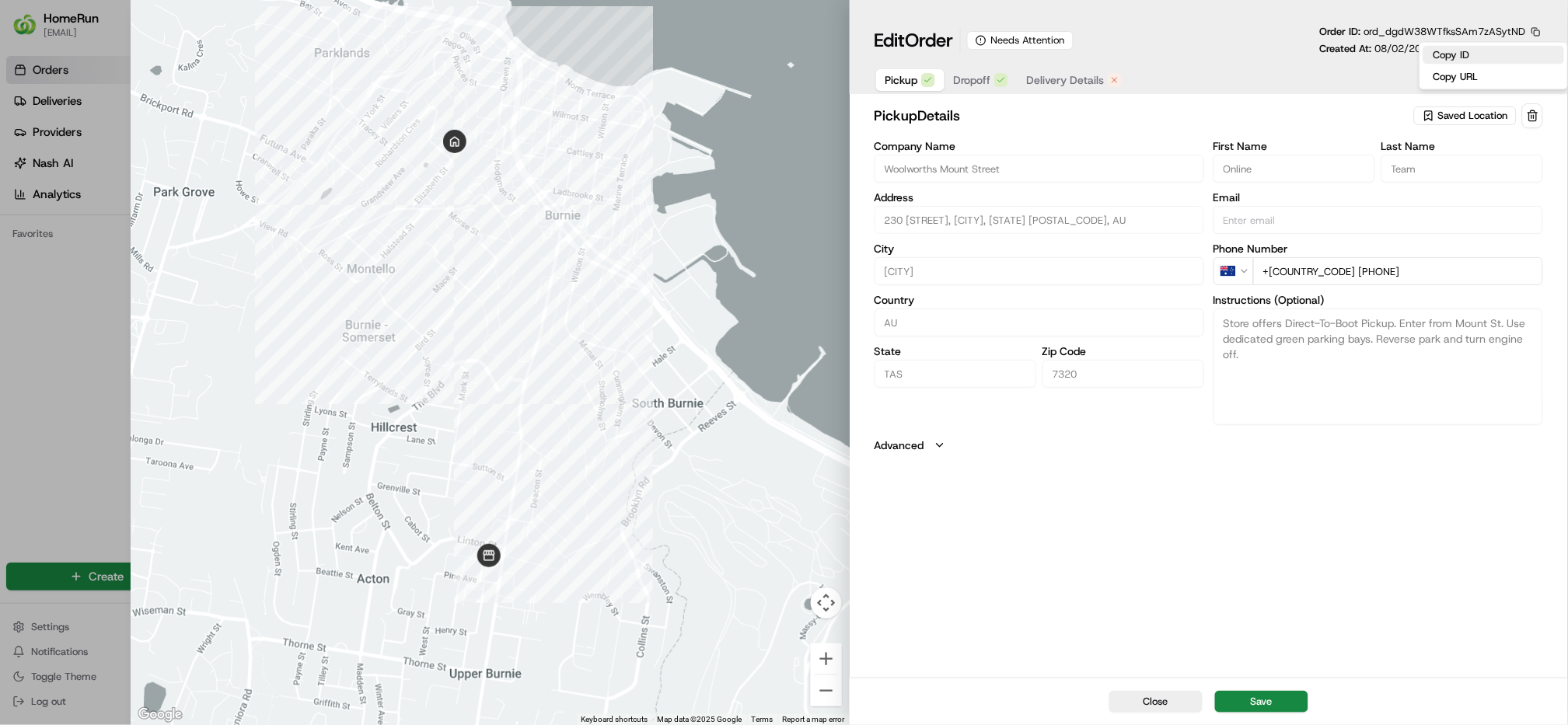 click on "Copy ID" at bounding box center (1494, 55) 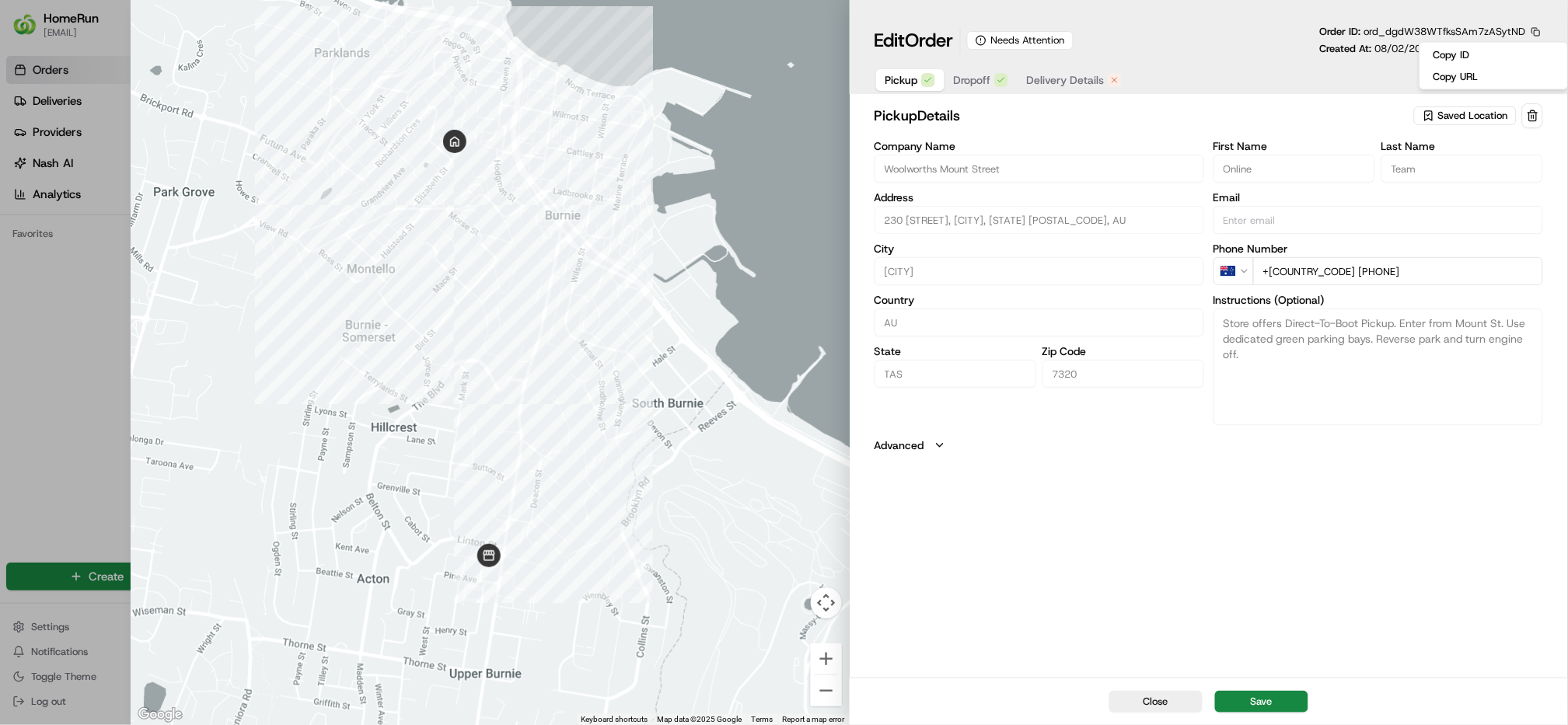 click on "pickup  Details Saved Location Company Name Woolworths Mount Street Address 230 Mount Street, Upper Burnie, TAS 7320, AU City Upper Burnie Country AU State TAS Zip Code 7320 First Name Online Last Name Team Email Phone Number AU +61 400 000 000 Instructions (Optional) Store offers Direct-To-Boot Pickup. Enter from Mount St. Use dedicated green parking bays. Reverse park and turn engine off.  Advanced" at bounding box center (1209, 389) 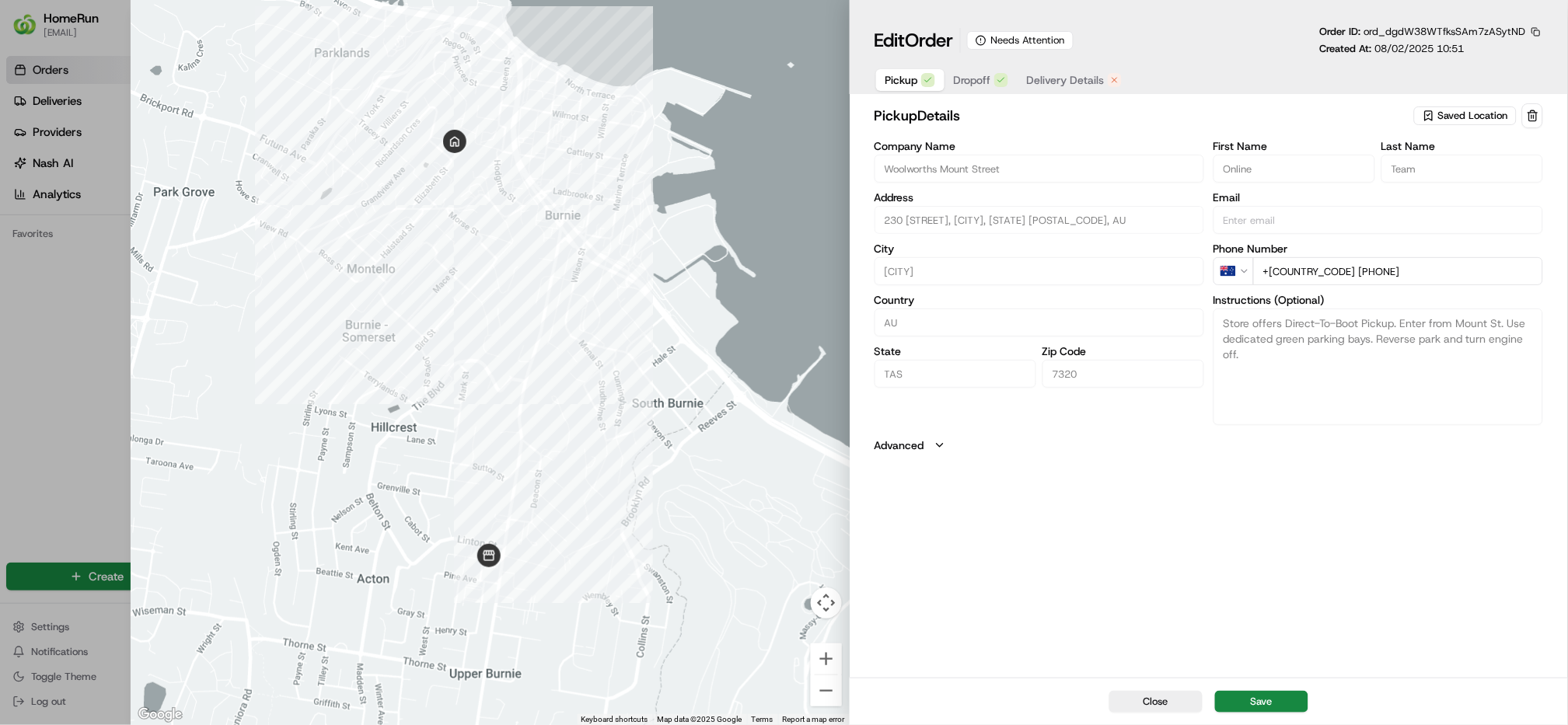 click on "Delivery Details" at bounding box center [1066, 80] 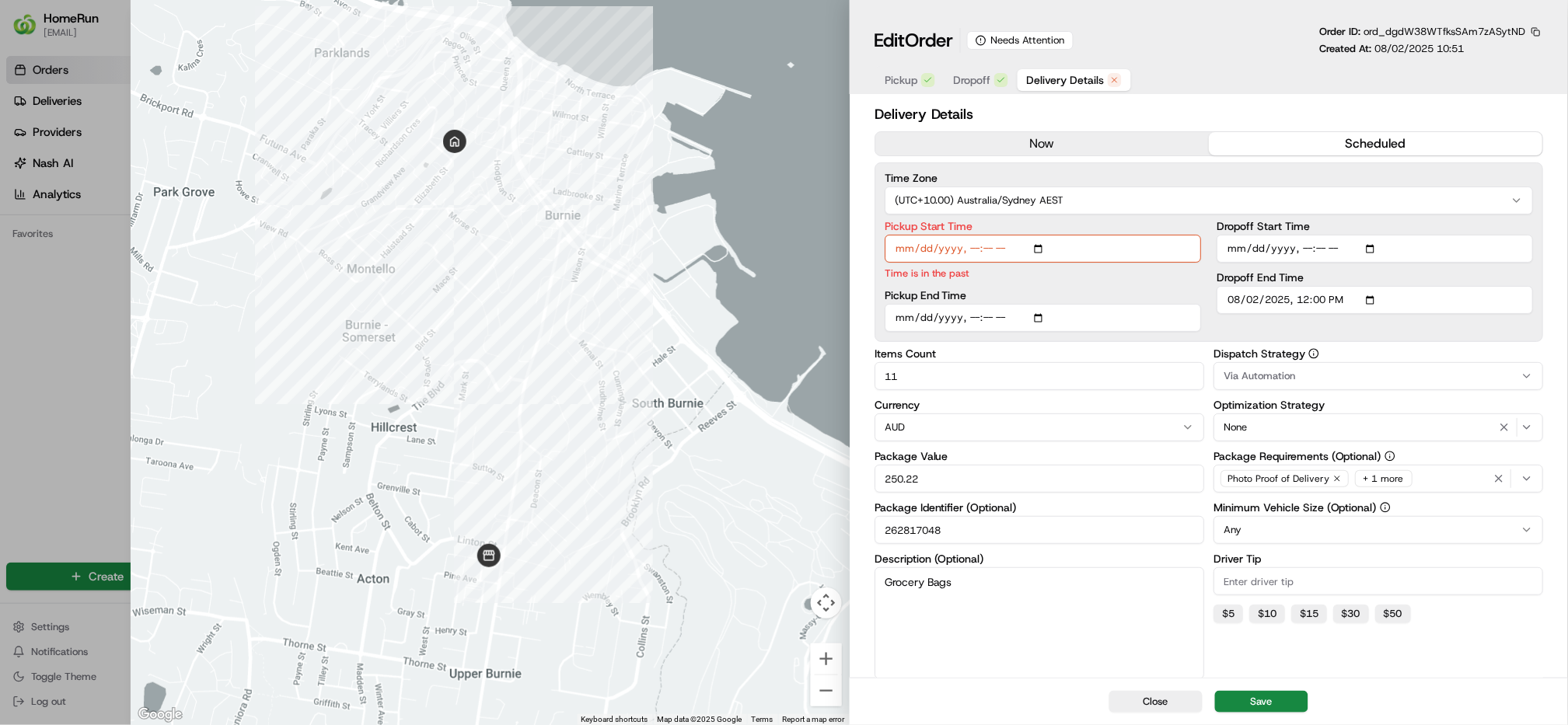 click on "Pickup Start Time" at bounding box center (1042, 249) 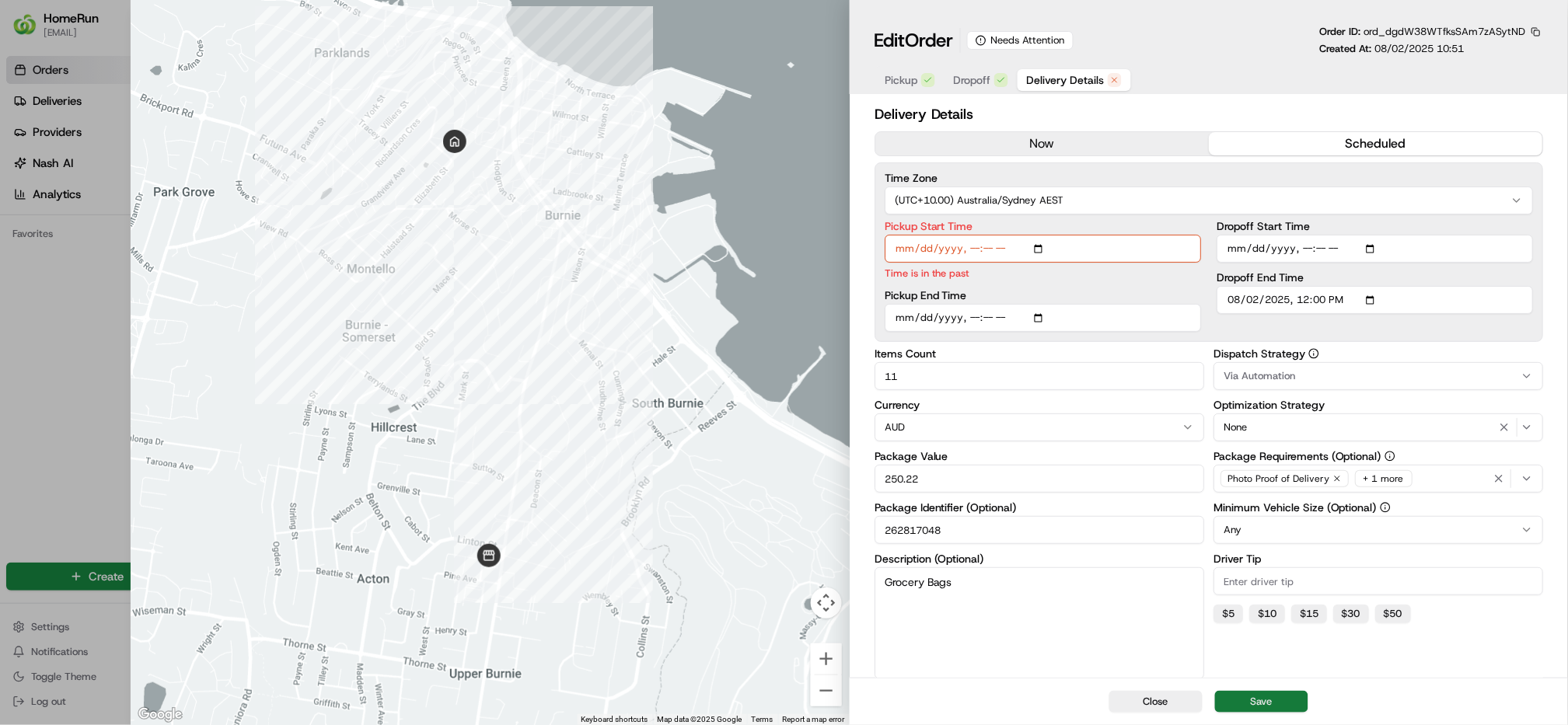 click on "Save" at bounding box center [1262, 702] 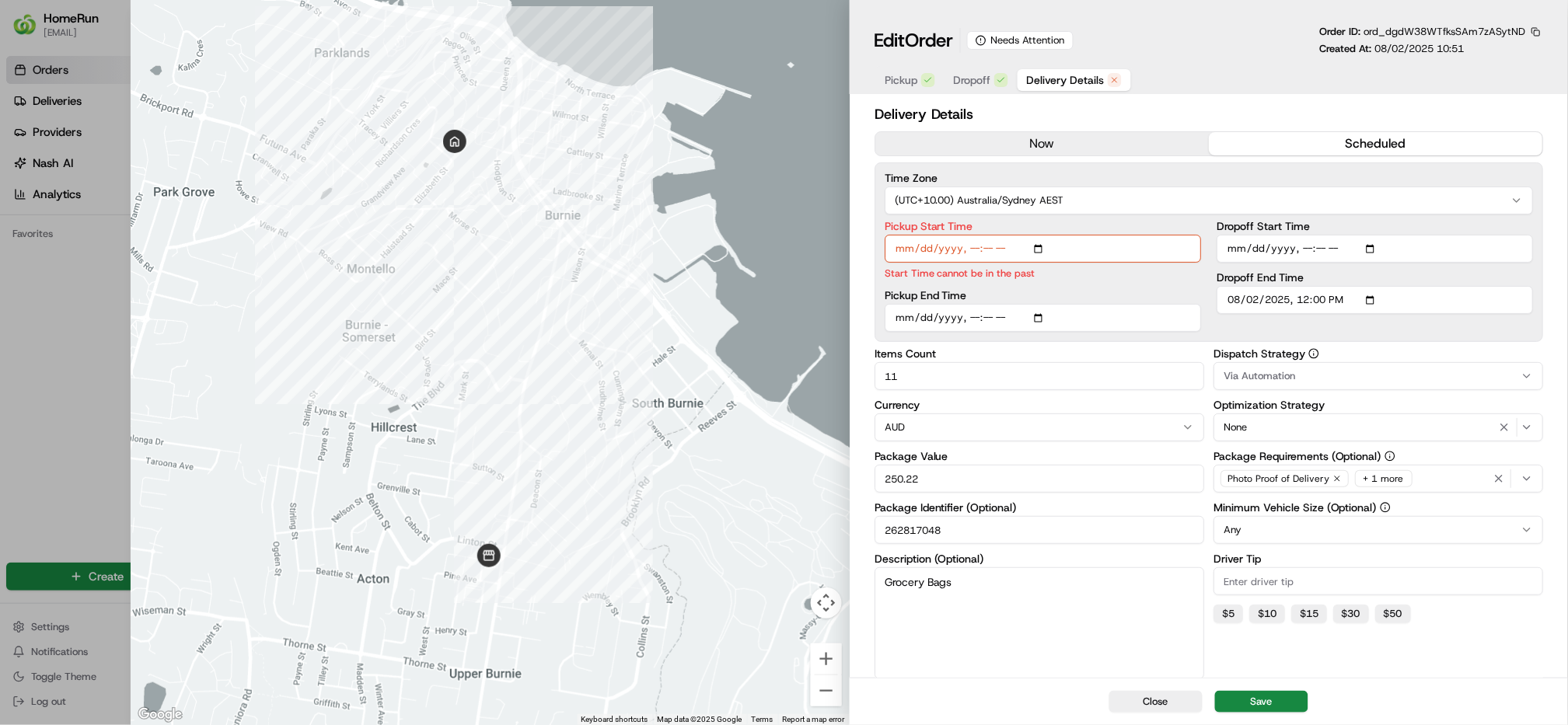 click on "Pickup Start Time" at bounding box center [1042, 249] 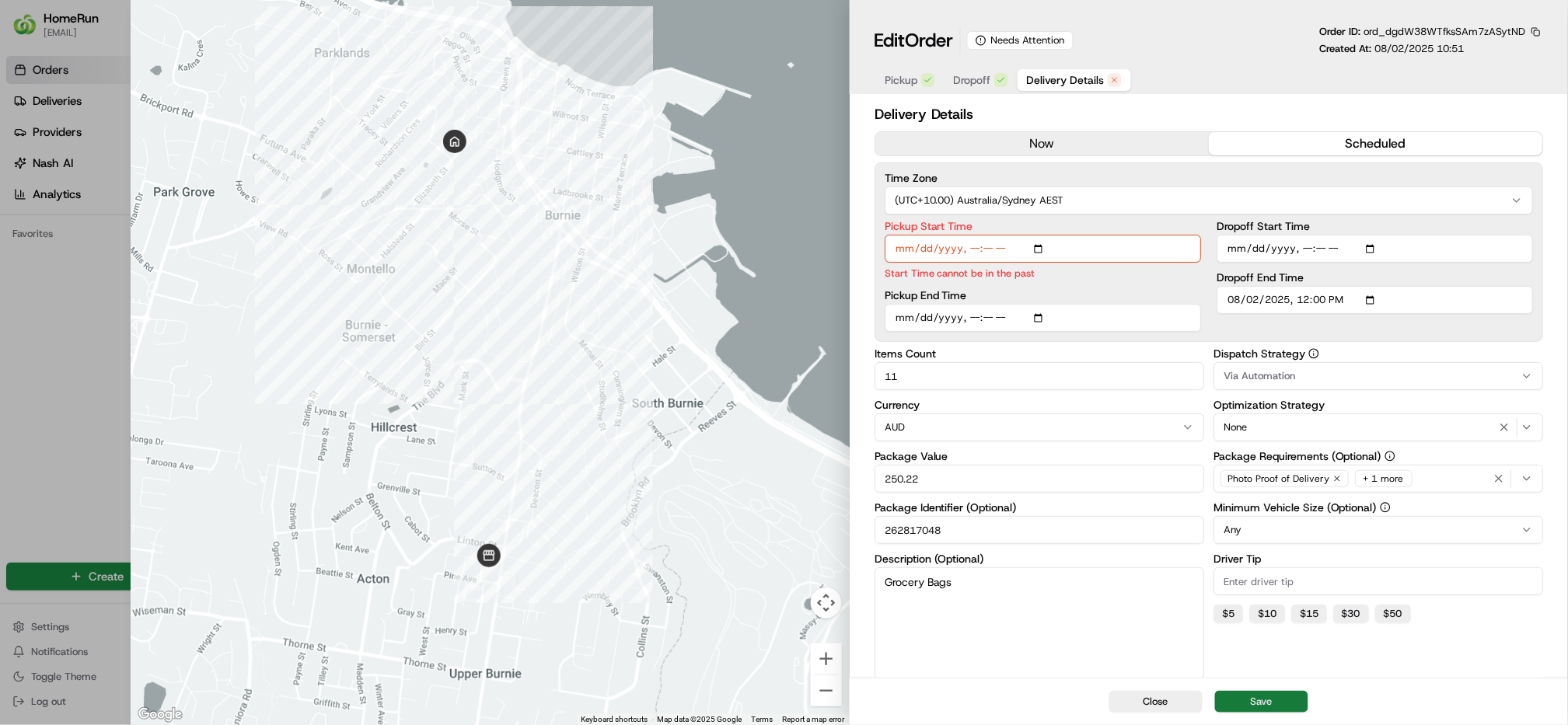 type on "2025-08-02T10:59" 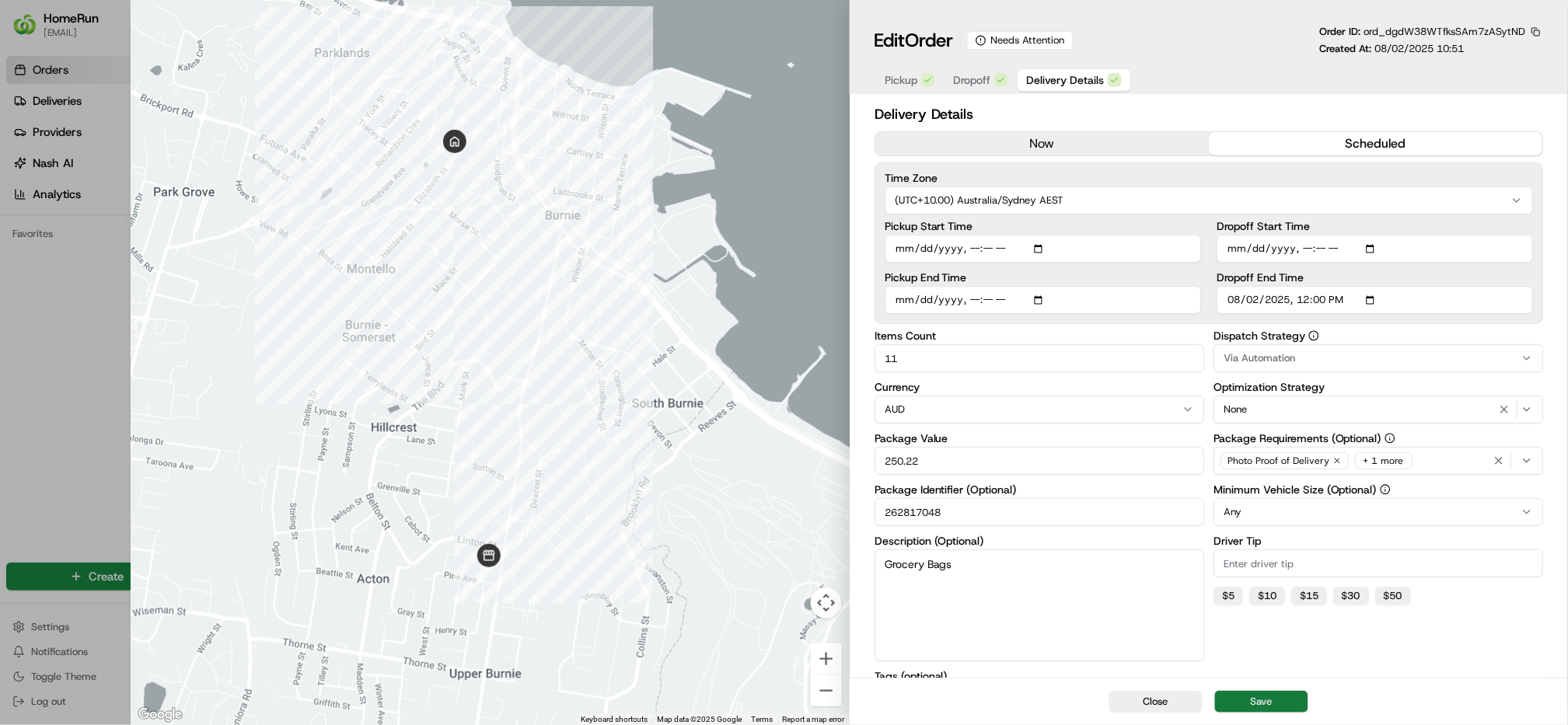 click on "Save" at bounding box center [1262, 702] 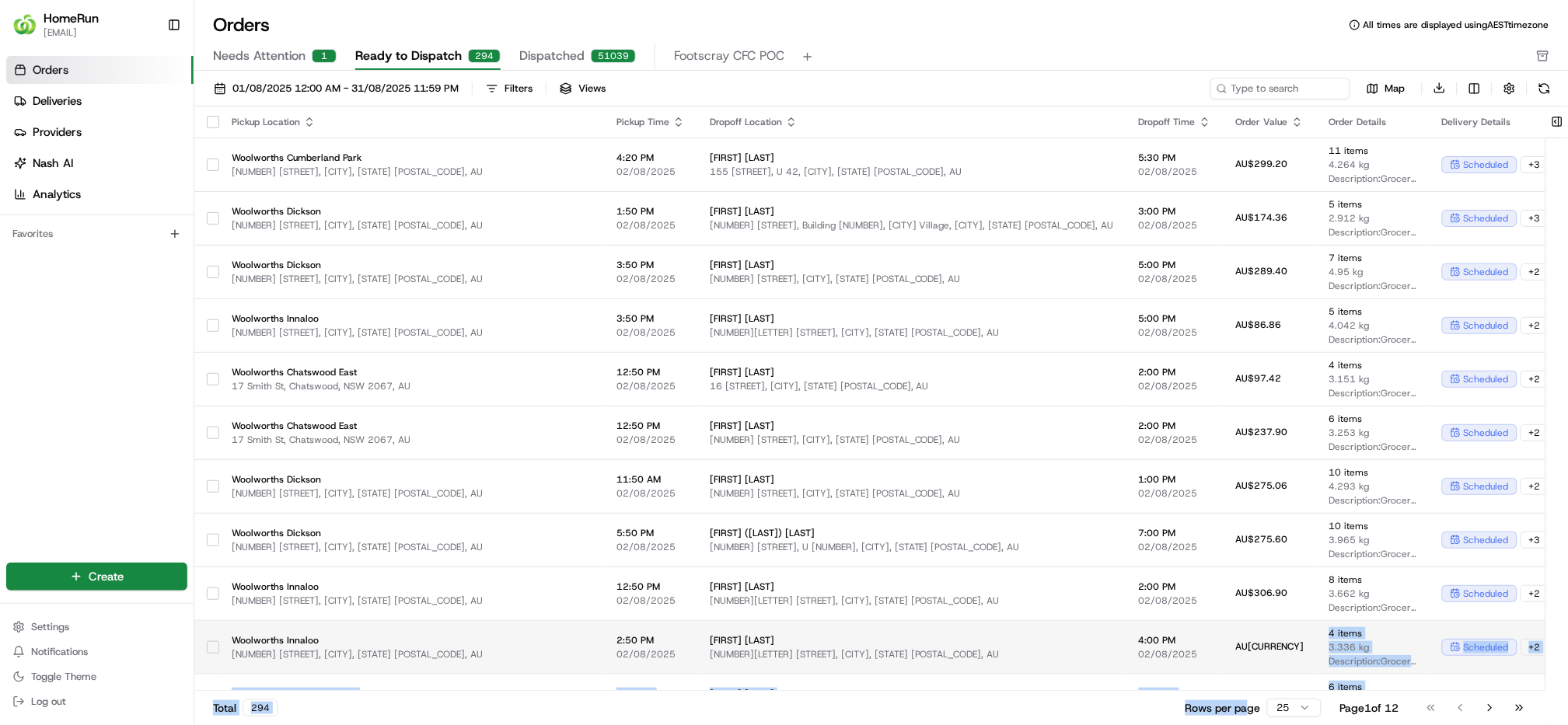 drag, startPoint x: 1241, startPoint y: 696, endPoint x: 1168, endPoint y: 636, distance: 94.493386 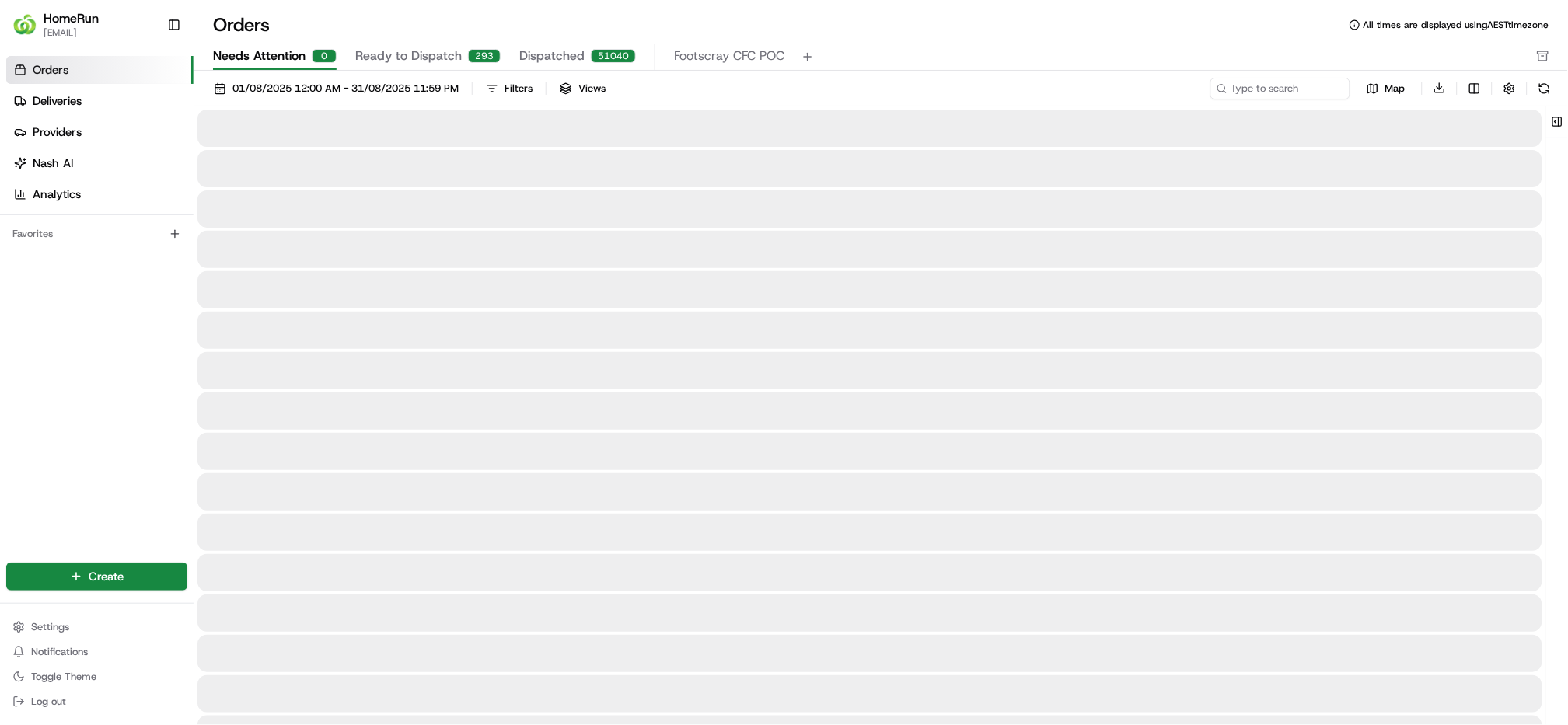 click on "Needs Attention" at bounding box center [259, 56] 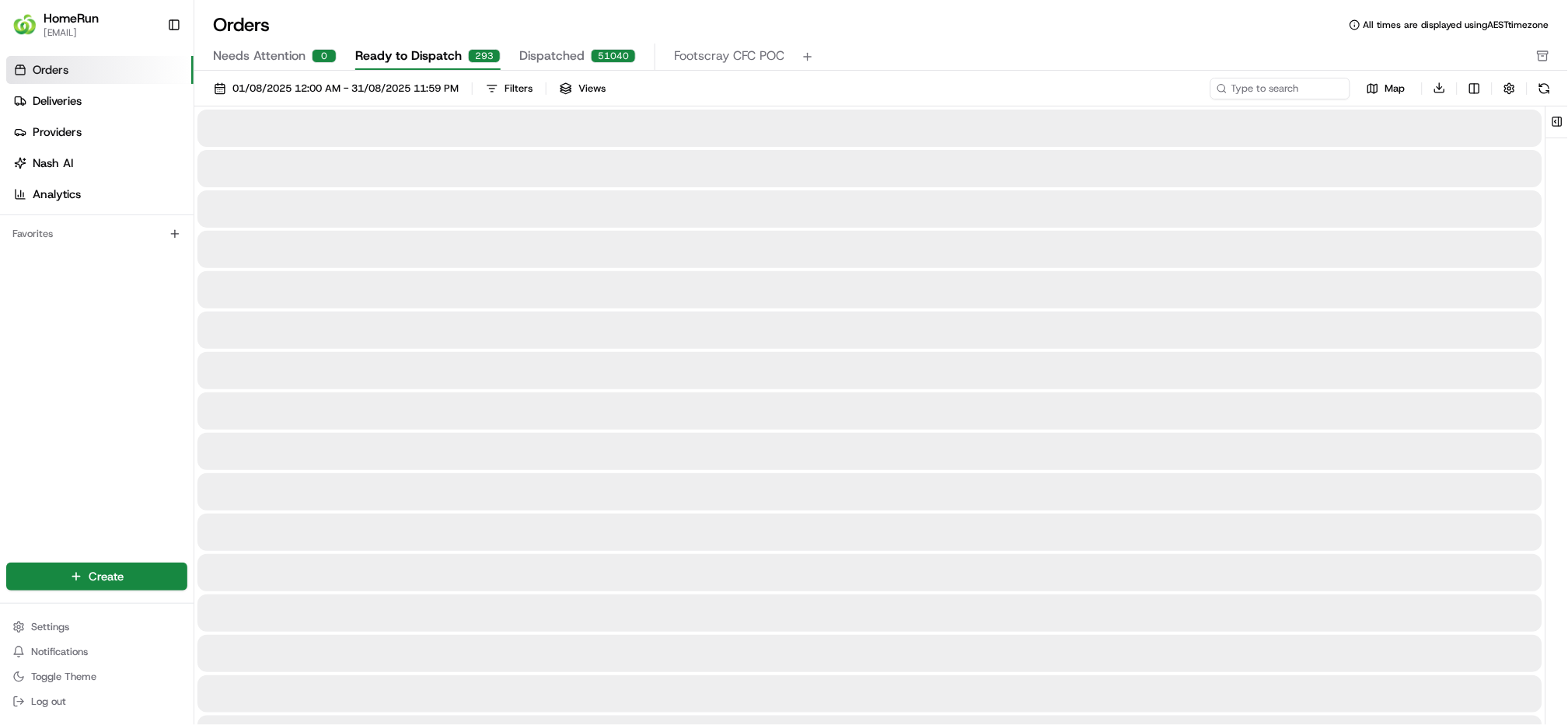 click on "Ready to Dispatch" at bounding box center (408, 56) 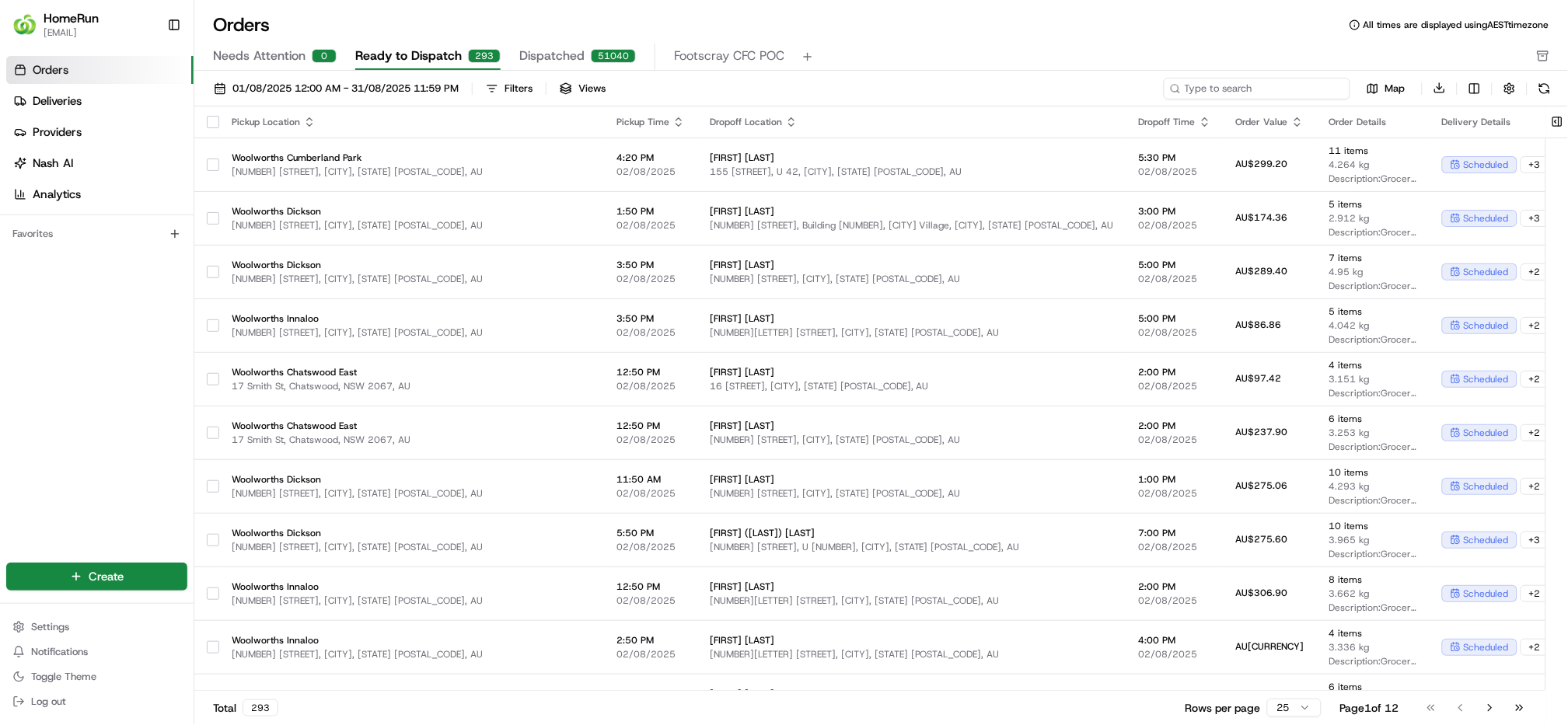 click at bounding box center [1257, 89] 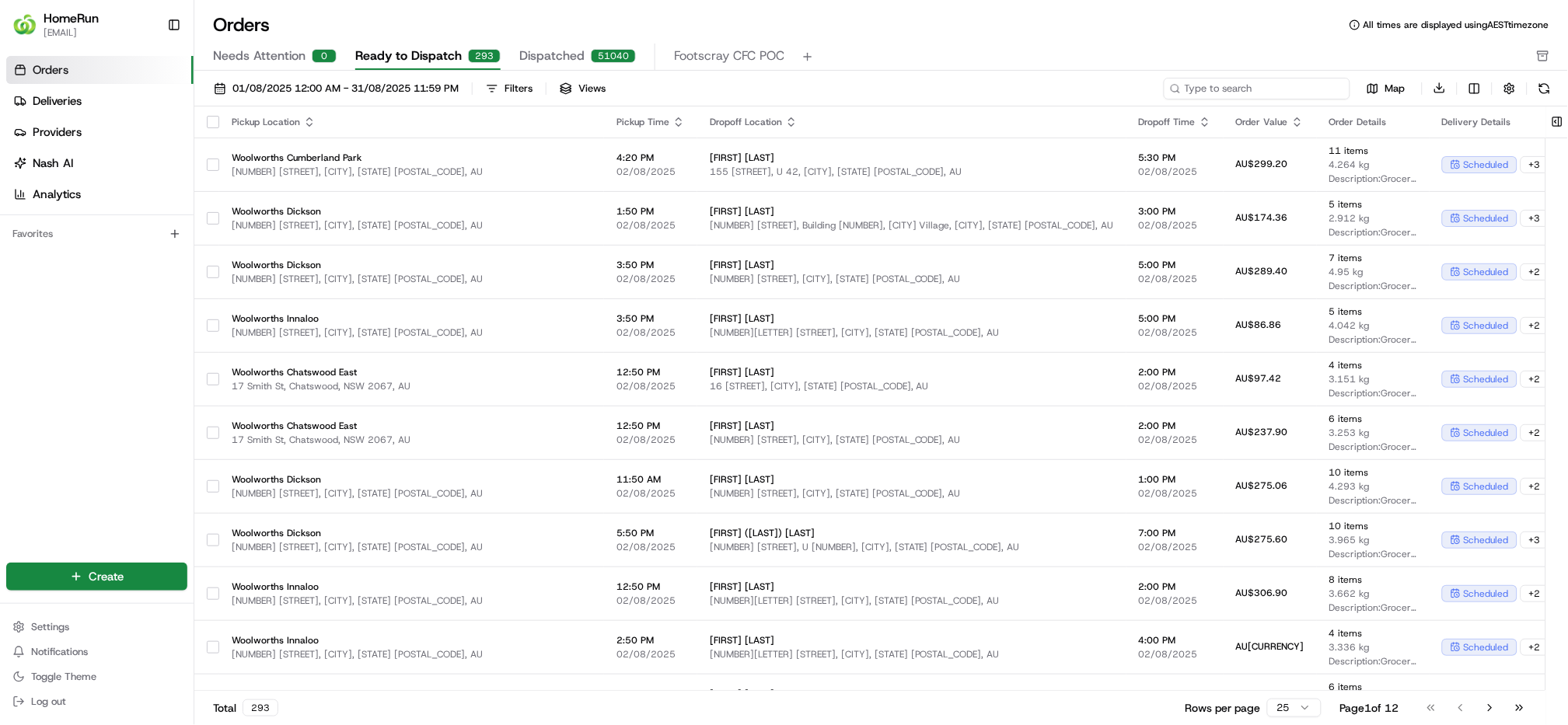 paste on "262817048" 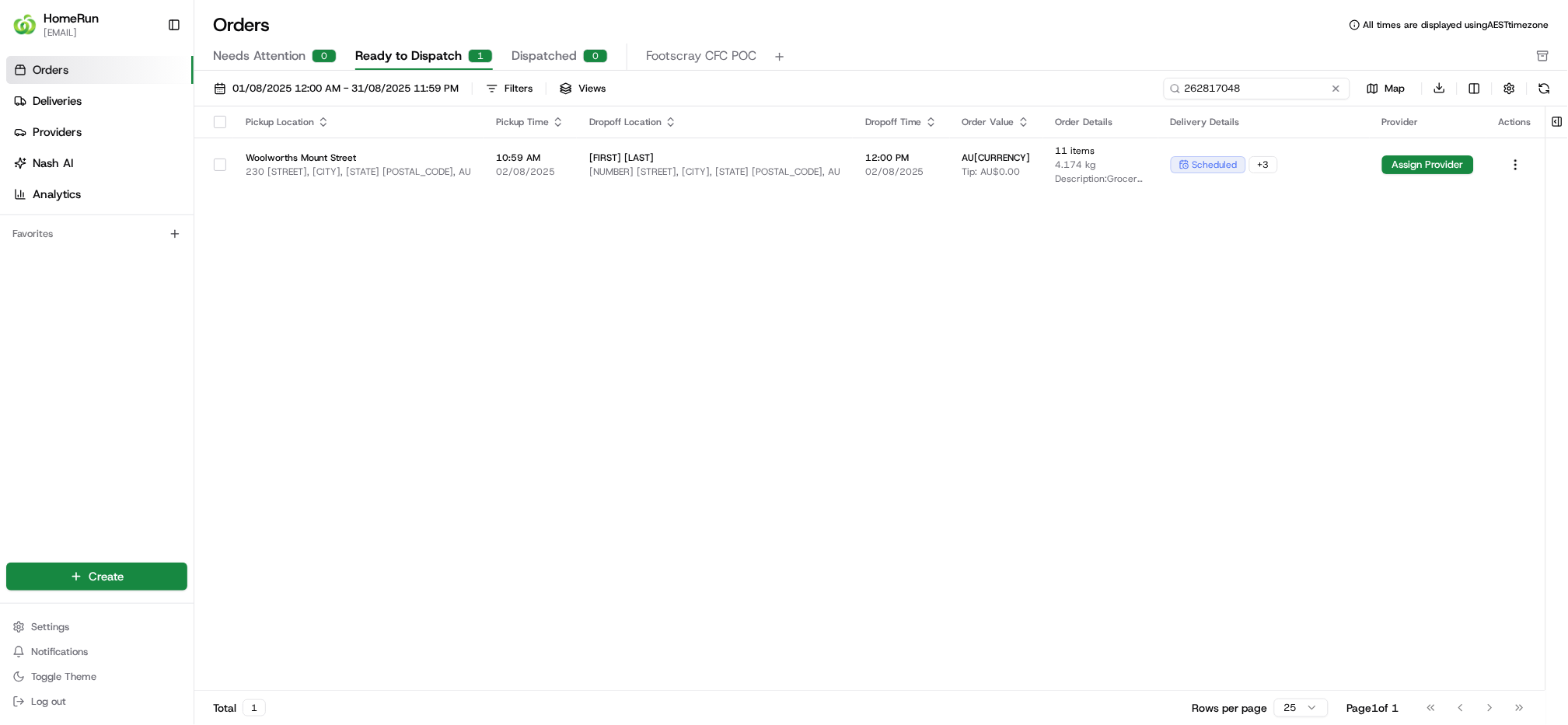 type on "262817048" 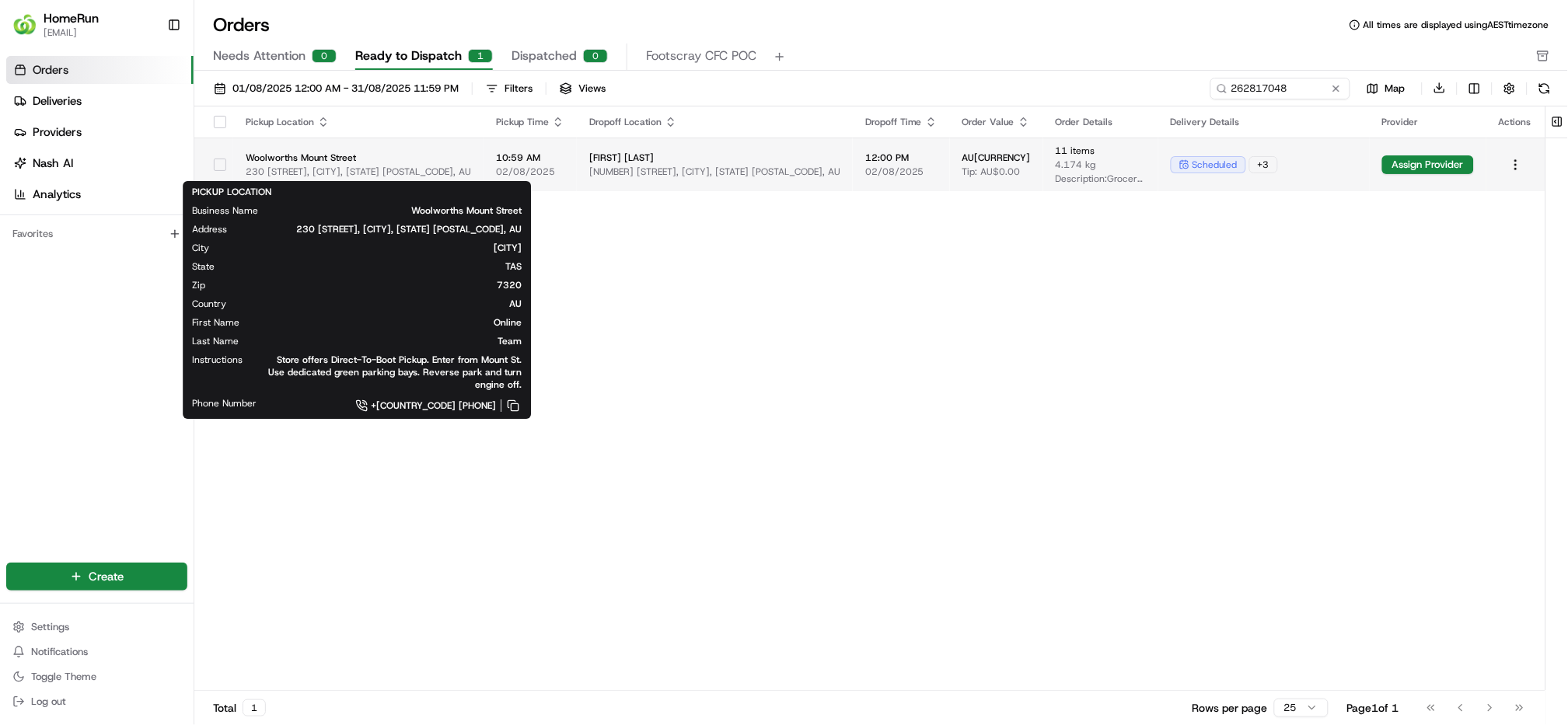 click on "Woolworths Mount Street" at bounding box center (358, 158) 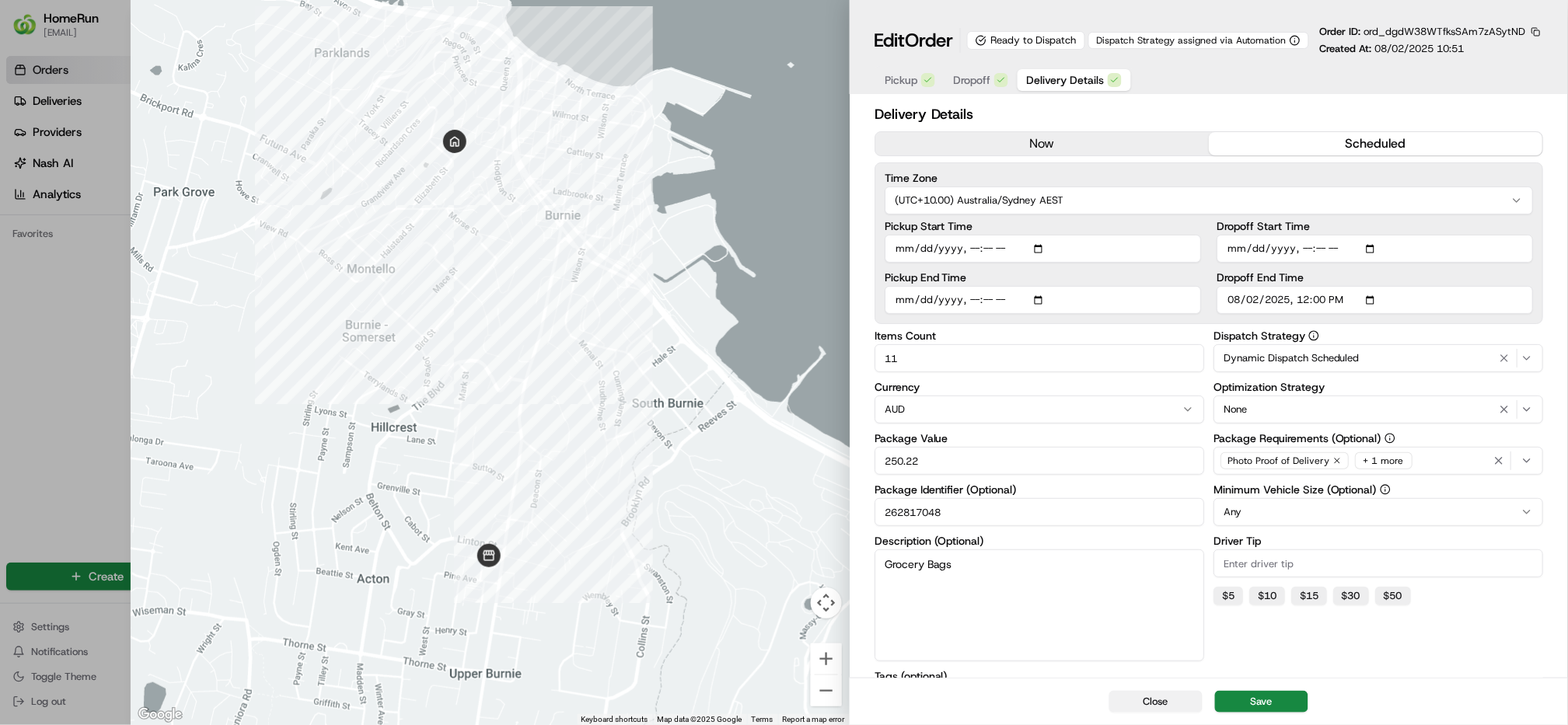 click on "Close" at bounding box center (1156, 702) 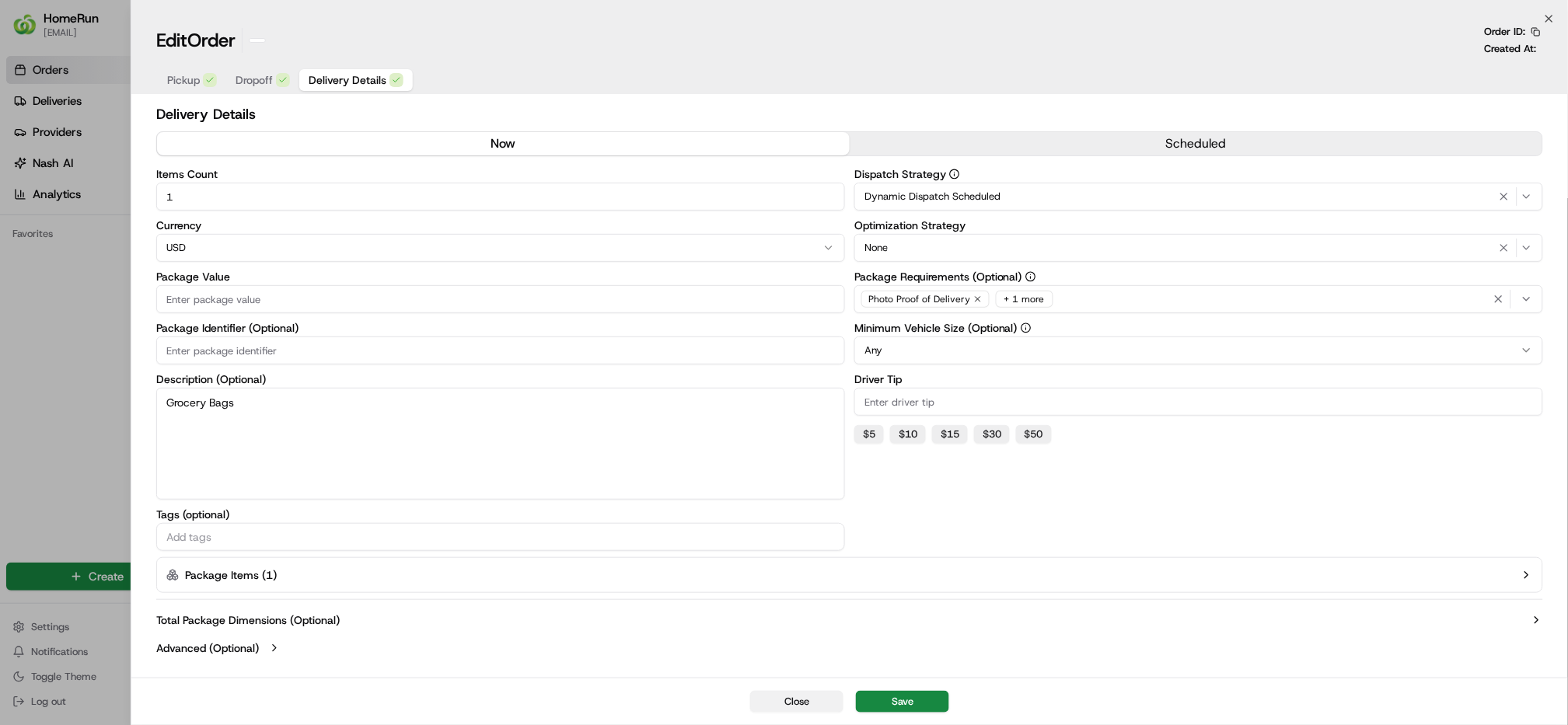 type on "1" 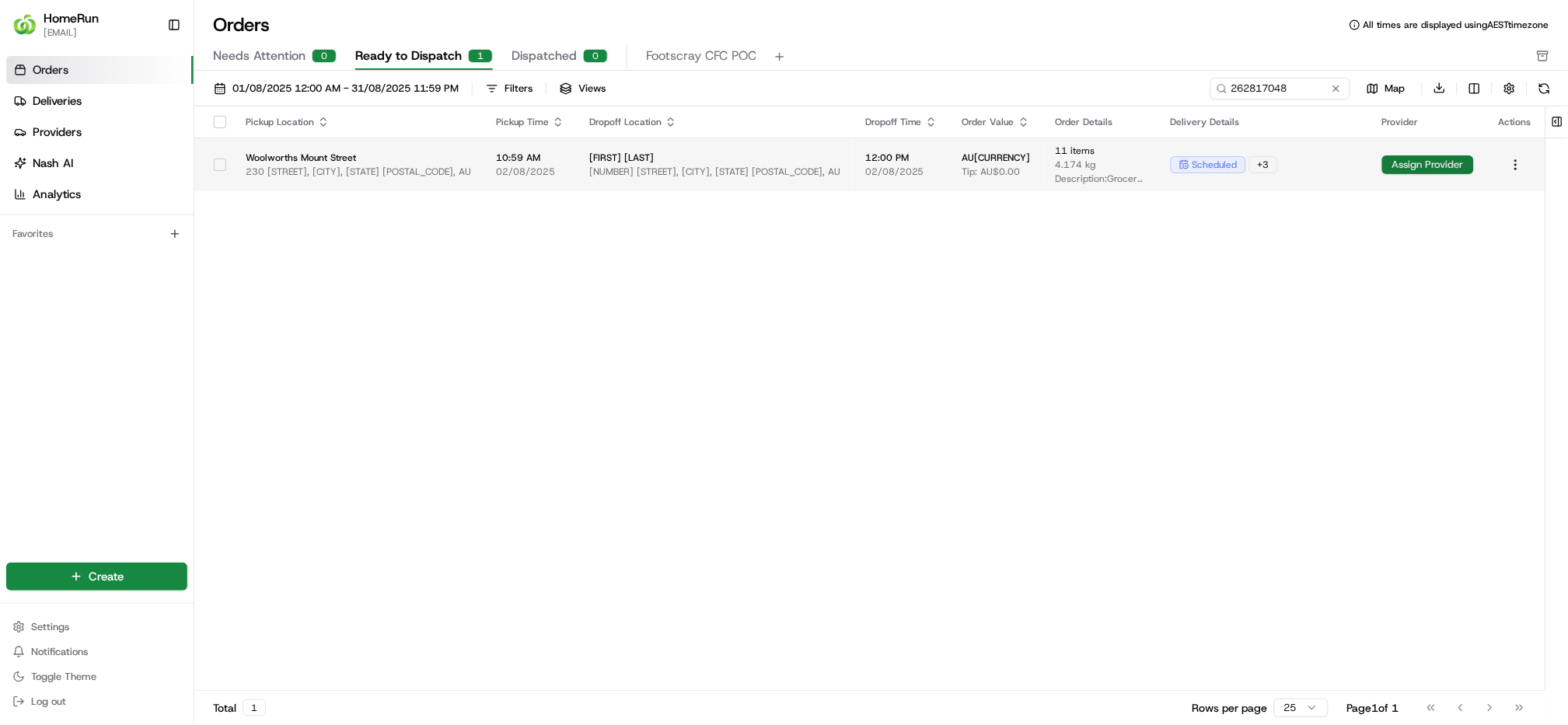 click on "Assign Provider" at bounding box center [1428, 165] 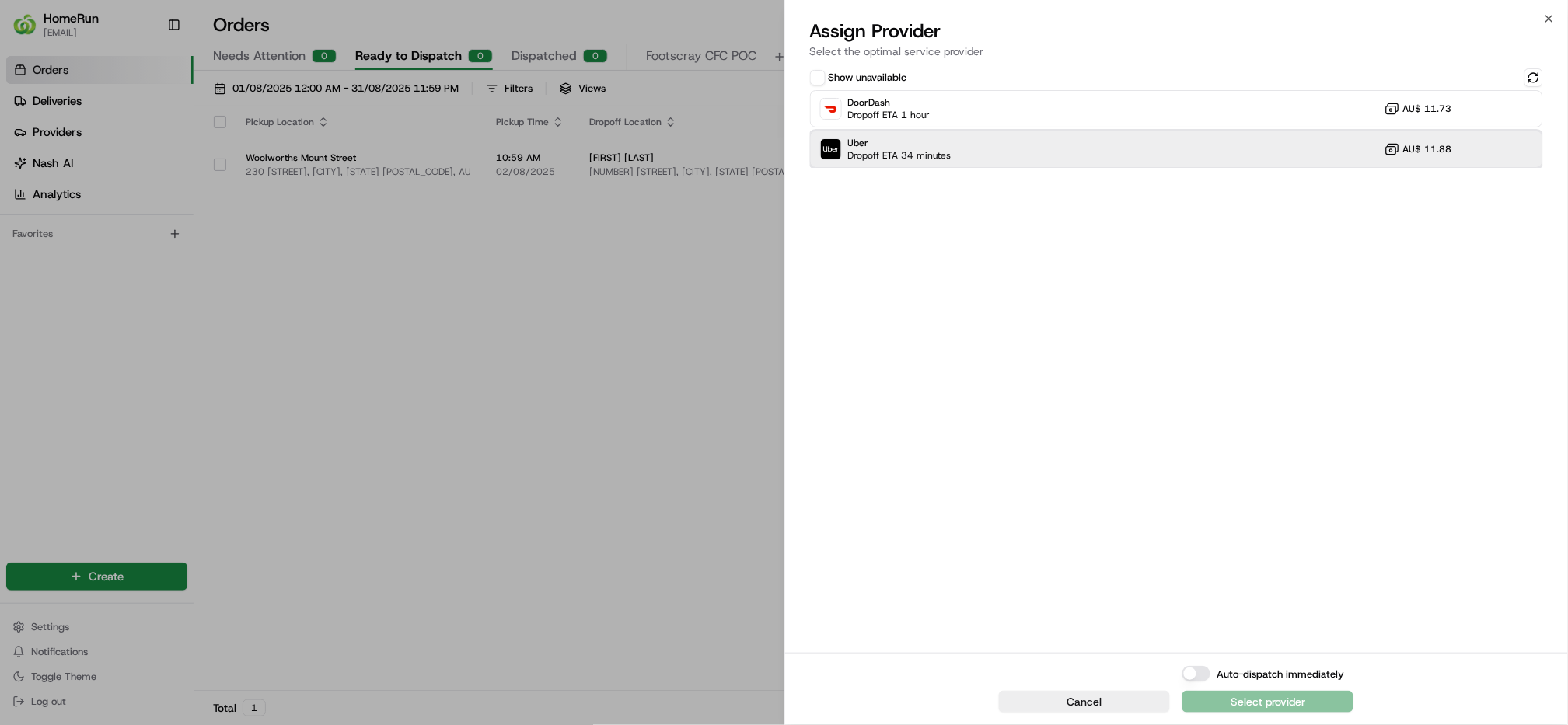 click on "Uber Dropoff ETA   34 minutes AU$   11.88" at bounding box center (1177, 149) 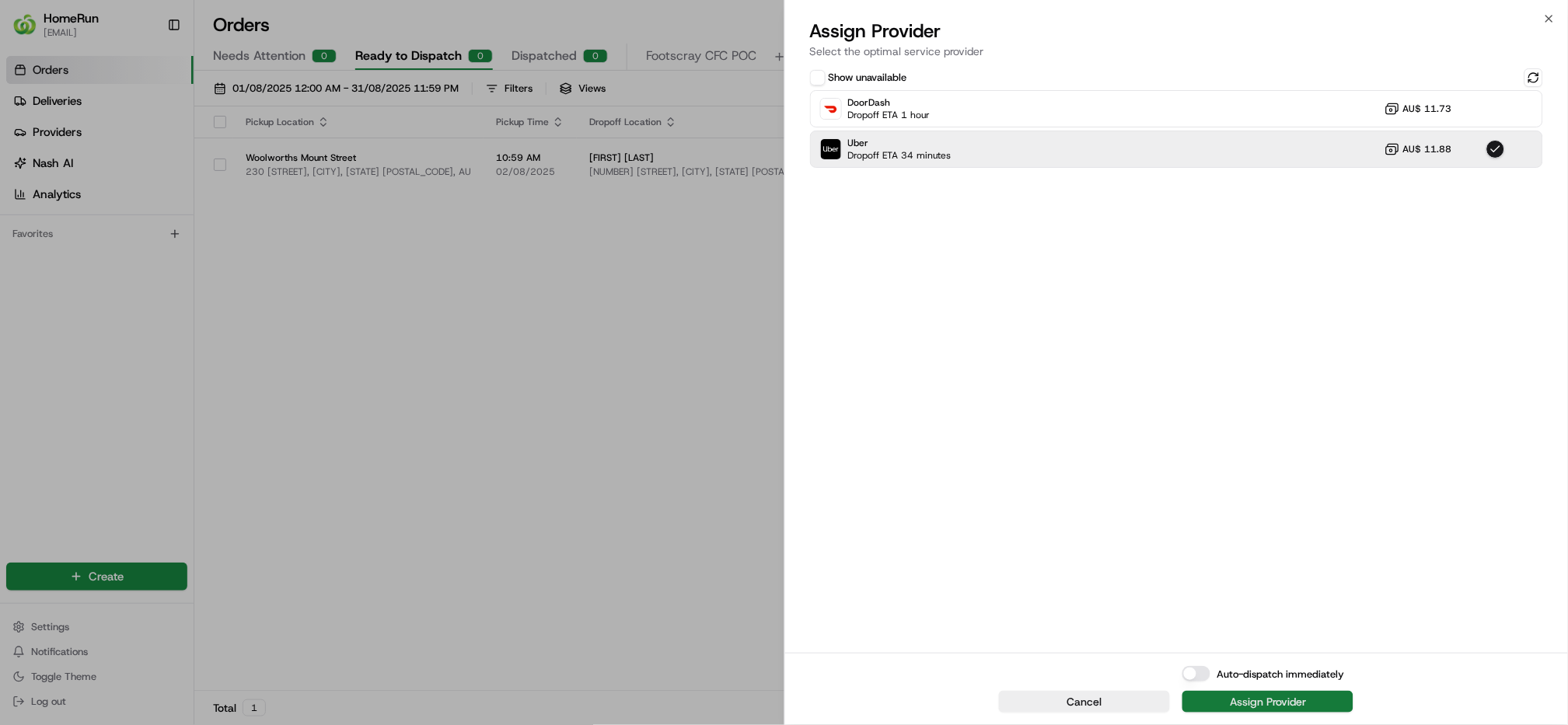 click on "Assign Provider" at bounding box center [1268, 702] 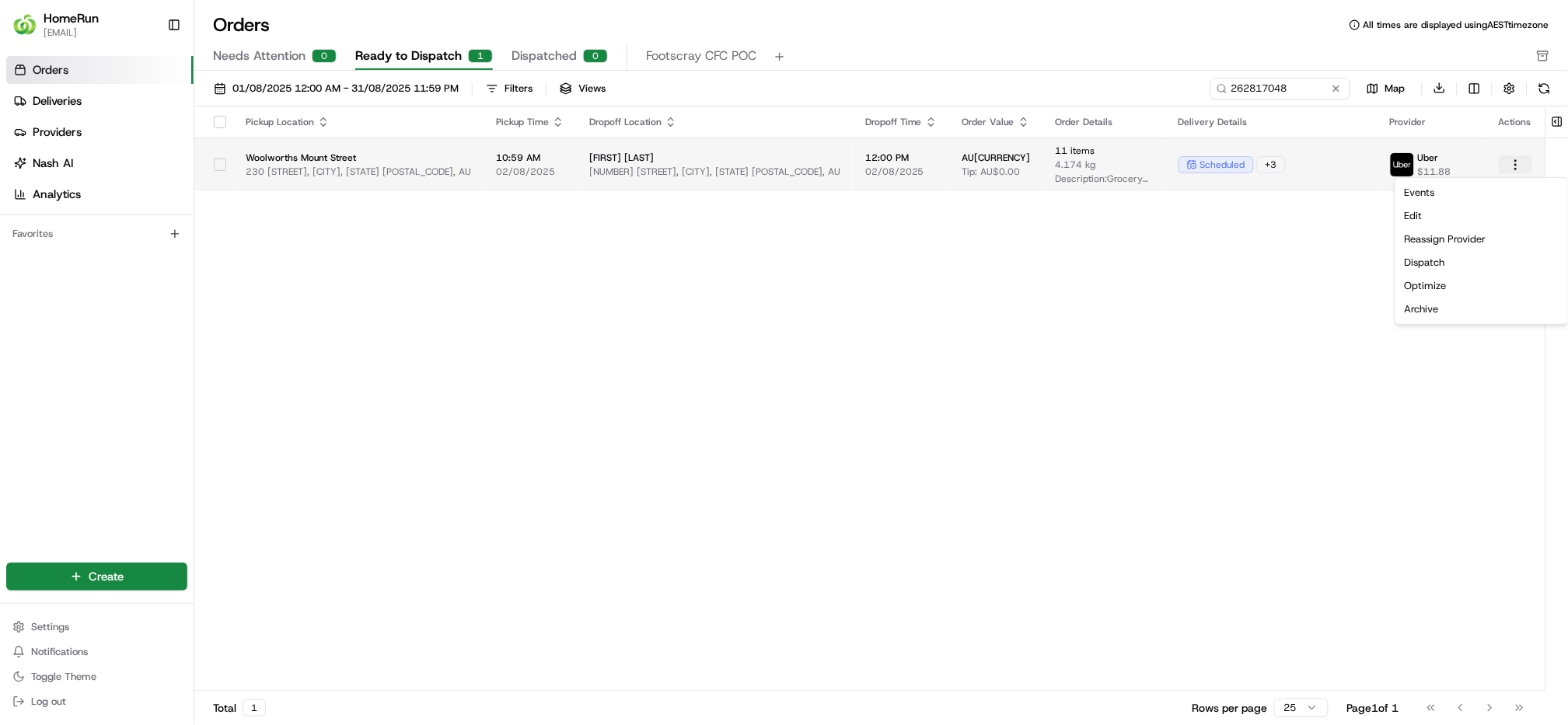 click on "HomeRun syates@woolworths.com.au Toggle Sidebar Orders Deliveries Providers Nash AI Analytics Favorites Main Menu Members & Organization Organization Users Roles Preferences Customization Tracking Orchestration Automations Dispatch Strategy Optimization Strategy Locations Pickup Locations Dropoff Locations Billing Billing Refund Requests Integrations Notification Triggers Webhooks API Keys Request Logs Create Settings Notifications Toggle Theme Log out Orders All times are displayed using  AEST  timezone Needs Attention 0 Ready to Dispatch 1 Dispatched 0 Footscray CFC POC 01/08/2025 12:00 AM - 31/08/2025 11:59 PM Filters Views 262817048 Map Download Pickup Location Pickup Time Dropoff Location Dropoff Time Order Value Order Details Delivery Details Provider Actions Woolworths Mount Street 230 Mount Street, Upper Burnie, TAS 7320, AU 10:59 AM 02/08/2025 Allison Johnson 6 Prospect St, Montello, TAS 7320, AU 12:00 PM 02/08/2025 AU$250.22 Tip: AU$0.00 11   items 4.174 kg Description:  Grocery Bags" at bounding box center (784, 362) 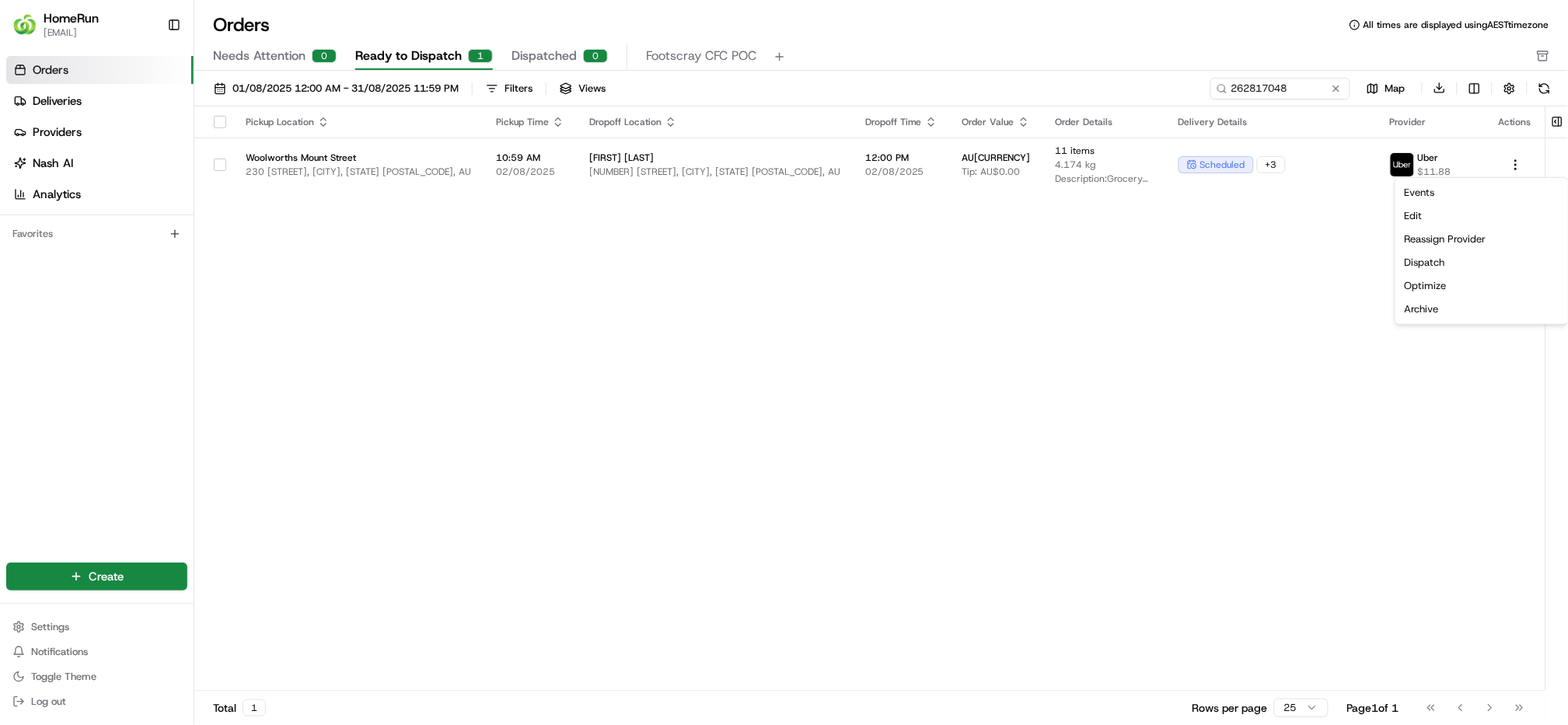 click on "HomeRun syates@woolworths.com.au Toggle Sidebar Orders Deliveries Providers Nash AI Analytics Favorites Main Menu Members & Organization Organization Users Roles Preferences Customization Tracking Orchestration Automations Dispatch Strategy Optimization Strategy Locations Pickup Locations Dropoff Locations Billing Billing Refund Requests Integrations Notification Triggers Webhooks API Keys Request Logs Create Settings Notifications Toggle Theme Log out Orders All times are displayed using  AEST  timezone Needs Attention 0 Ready to Dispatch 1 Dispatched 0 Footscray CFC POC 01/08/2025 12:00 AM - 31/08/2025 11:59 PM Filters Views 262817048 Map Download Pickup Location Pickup Time Dropoff Location Dropoff Time Order Value Order Details Delivery Details Provider Actions Woolworths Mount Street 230 Mount Street, Upper Burnie, TAS 7320, AU 10:59 AM 02/08/2025 Allison Johnson 6 Prospect St, Montello, TAS 7320, AU 12:00 PM 02/08/2025 AU$250.22 Tip: AU$0.00 11   items 4.174 kg Description:  Grocery Bags" at bounding box center (784, 362) 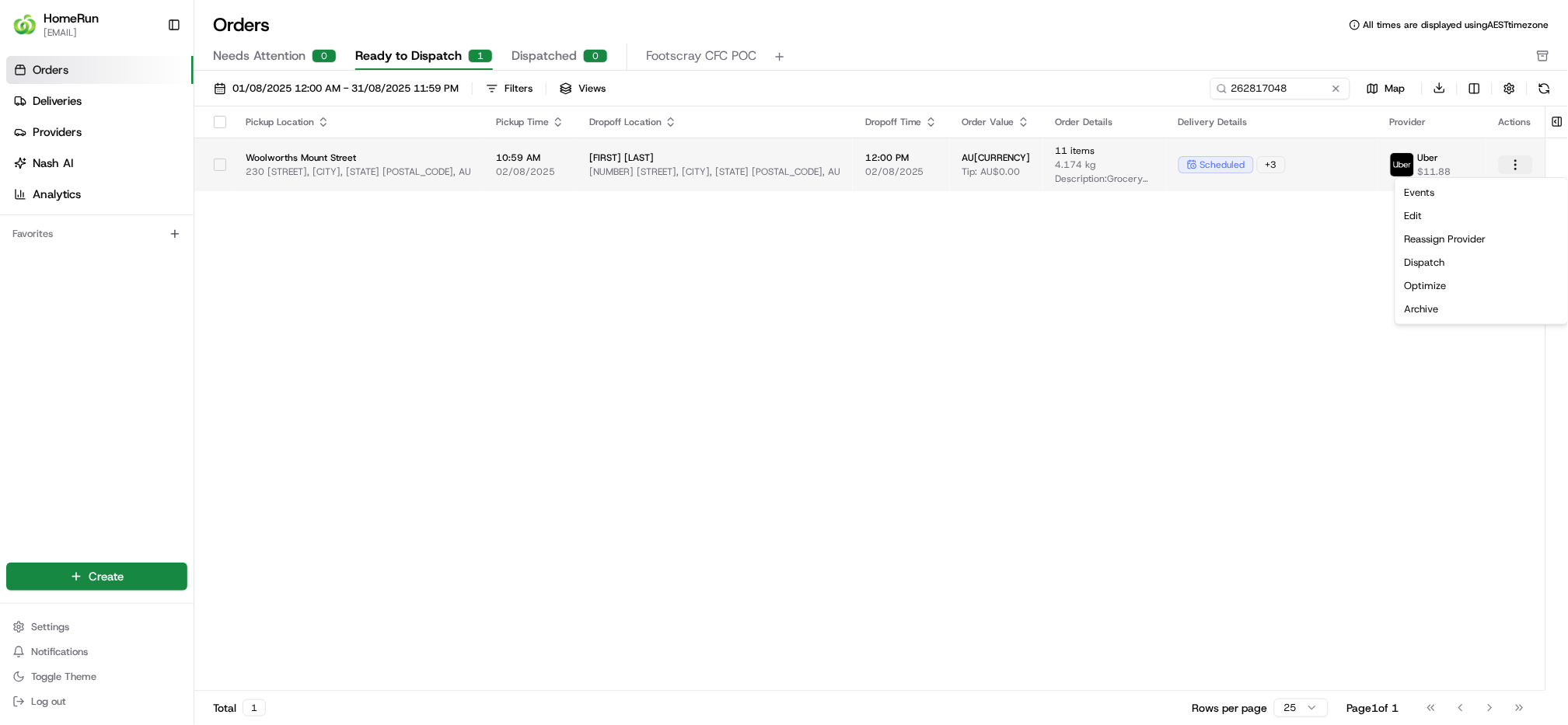 click on "HomeRun syates@woolworths.com.au Toggle Sidebar Orders Deliveries Providers Nash AI Analytics Favorites Main Menu Members & Organization Organization Users Roles Preferences Customization Tracking Orchestration Automations Dispatch Strategy Optimization Strategy Locations Pickup Locations Dropoff Locations Billing Billing Refund Requests Integrations Notification Triggers Webhooks API Keys Request Logs Create Settings Notifications Toggle Theme Log out Orders All times are displayed using  AEST  timezone Needs Attention 0 Ready to Dispatch 1 Dispatched 0 Footscray CFC POC 01/08/2025 12:00 AM - 31/08/2025 11:59 PM Filters Views 262817048 Map Download Pickup Location Pickup Time Dropoff Location Dropoff Time Order Value Order Details Delivery Details Provider Actions Woolworths Mount Street 230 Mount Street, Upper Burnie, TAS 7320, AU 10:59 AM 02/08/2025 Allison Johnson 6 Prospect St, Montello, TAS 7320, AU 12:00 PM 02/08/2025 AU$250.22 Tip: AU$0.00 11   items 4.174 kg Description:  Grocery Bags" at bounding box center [784, 362] 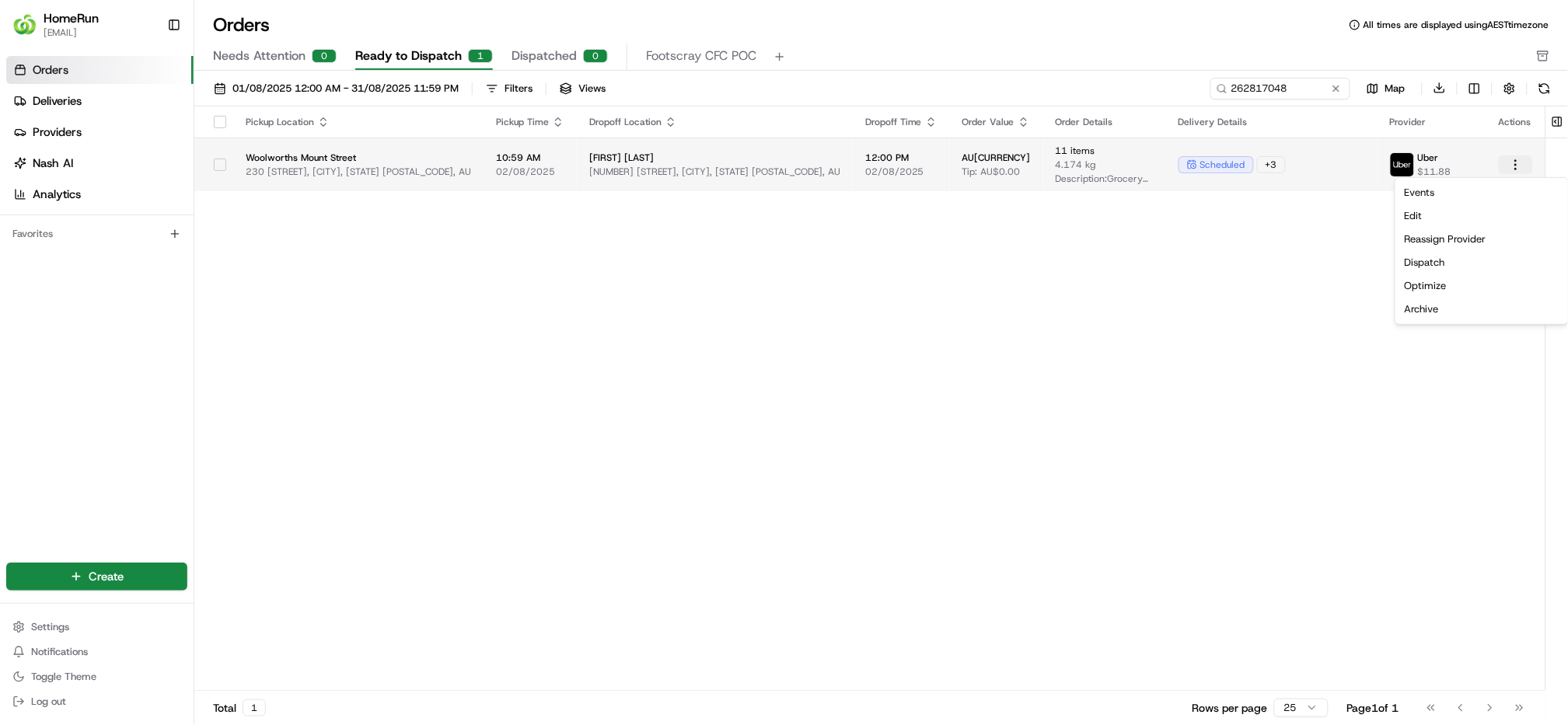 click on "HomeRun syates@woolworths.com.au Toggle Sidebar Orders Deliveries Providers Nash AI Analytics Favorites Main Menu Members & Organization Organization Users Roles Preferences Customization Tracking Orchestration Automations Dispatch Strategy Optimization Strategy Locations Pickup Locations Dropoff Locations Billing Billing Refund Requests Integrations Notification Triggers Webhooks API Keys Request Logs Create Settings Notifications Toggle Theme Log out Orders All times are displayed using  AEST  timezone Needs Attention 0 Ready to Dispatch 1 Dispatched 0 Footscray CFC POC 01/08/2025 12:00 AM - 31/08/2025 11:59 PM Filters Views 262817048 Map Download Pickup Location Pickup Time Dropoff Location Dropoff Time Order Value Order Details Delivery Details Provider Actions Woolworths Mount Street 230 Mount Street, Upper Burnie, TAS 7320, AU 10:59 AM 02/08/2025 Allison Johnson 6 Prospect St, Montello, TAS 7320, AU 12:00 PM 02/08/2025 AU$250.22 Tip: AU$0.00 11   items 4.174 kg Description:  Grocery Bags" at bounding box center [784, 362] 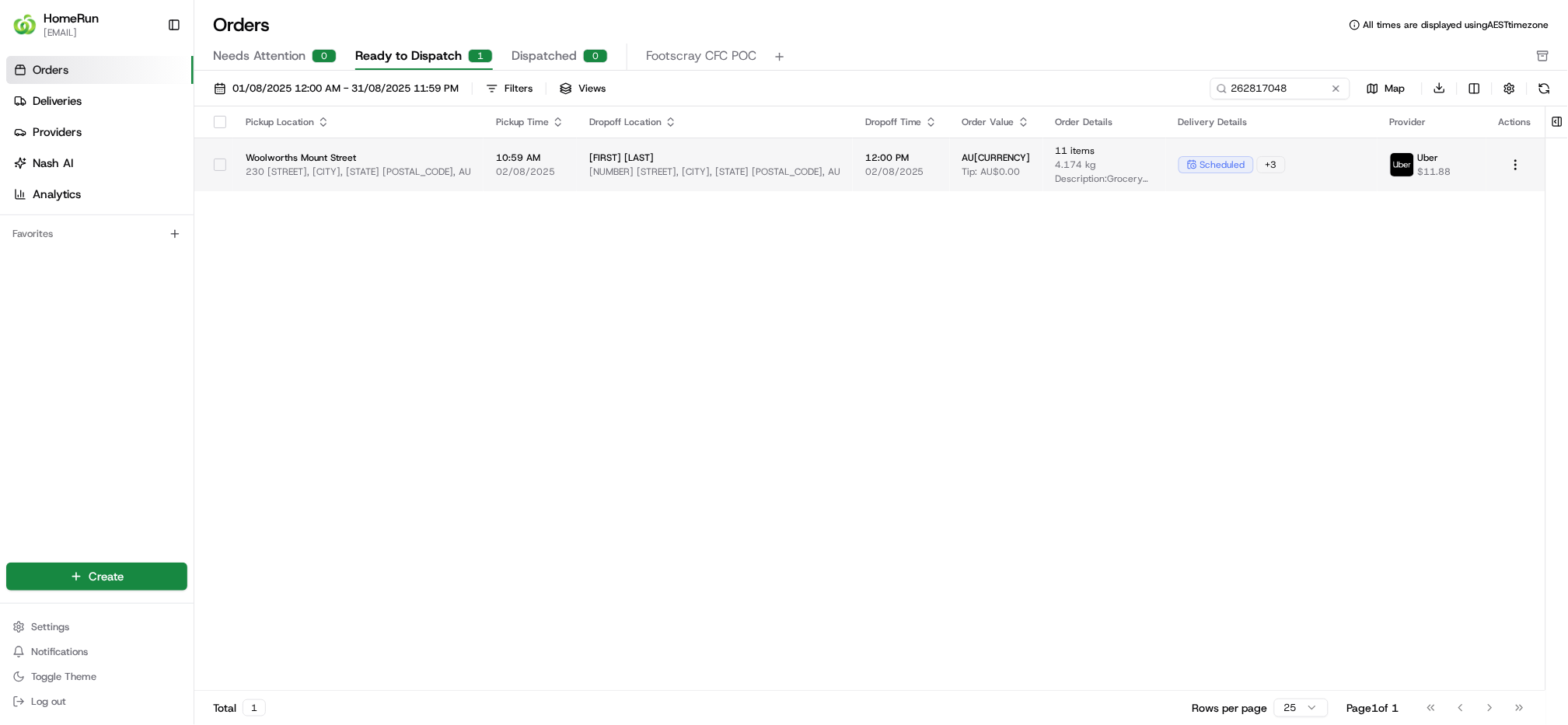 click on "Uber $11.88" at bounding box center (1432, 164) 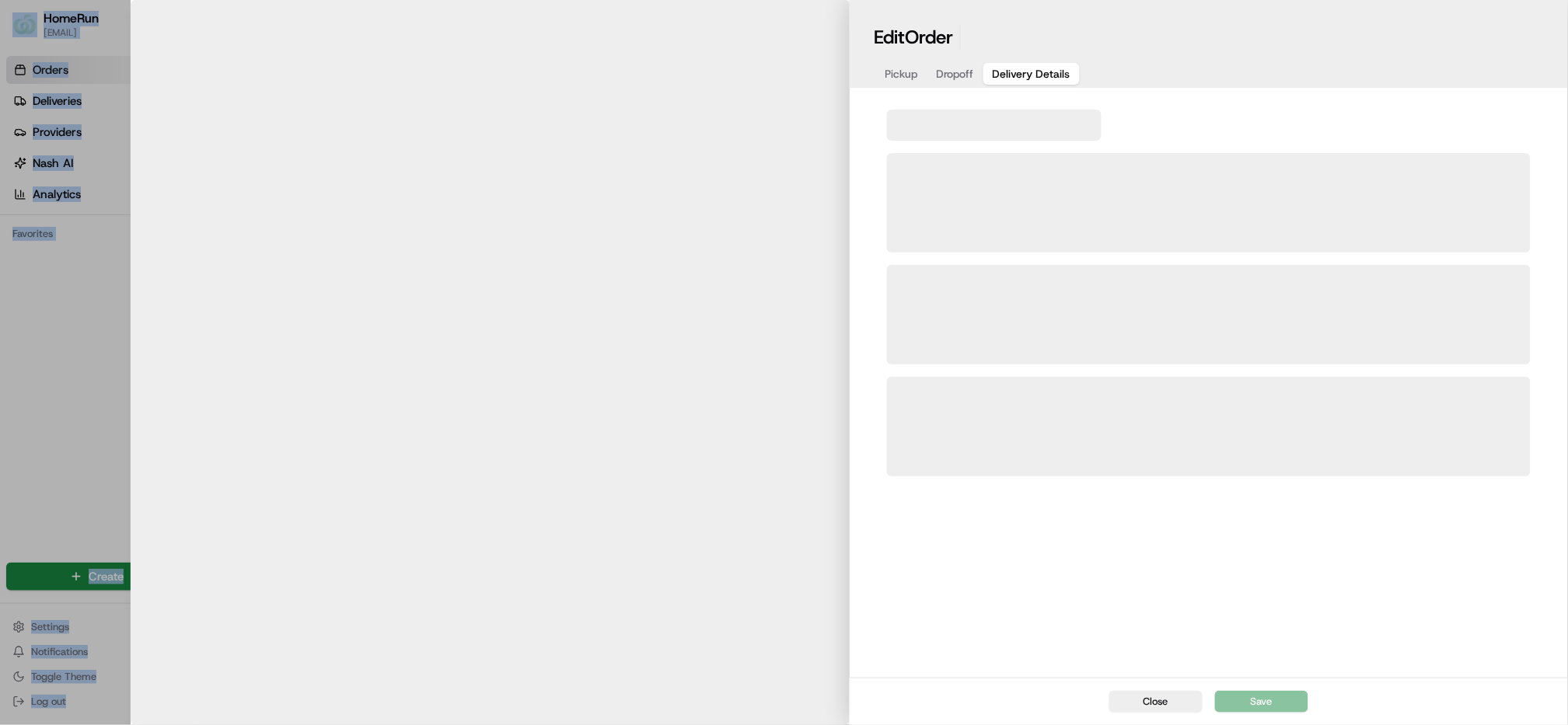 click on "HomeRun syates@woolworths.com.au Toggle Sidebar Orders Deliveries Providers Nash AI Analytics Favorites Main Menu Members & Organization Organization Users Roles Preferences Customization Tracking Orchestration Automations Dispatch Strategy Optimization Strategy Locations Pickup Locations Dropoff Locations Billing Billing Refund Requests Integrations Notification Triggers Webhooks API Keys Request Logs Create Settings Notifications Toggle Theme Log out Orders All times are displayed using  AEST  timezone Needs Attention 0 Ready to Dispatch 0 Dispatched 0 Footscray CFC POC 01/08/2025 12:00 AM - 31/08/2025 11:59 PM Filters Views 262817048 Map Download Pickup Location Pickup Time Dropoff Location Dropoff Time Order Value Order Details Delivery Details Provider Actions Woolworths Mount Street 230 Mount Street, Upper Burnie, TAS 7320, AU 10:59 AM 02/08/2025 Allison Johnson 6 Prospect St, Montello, TAS 7320, AU 12:00 PM 02/08/2025 AU$250.22 Tip: AU$0.00 11   items 4.174 kg Description:  Grocery Bags + 3" at bounding box center (784, 362) 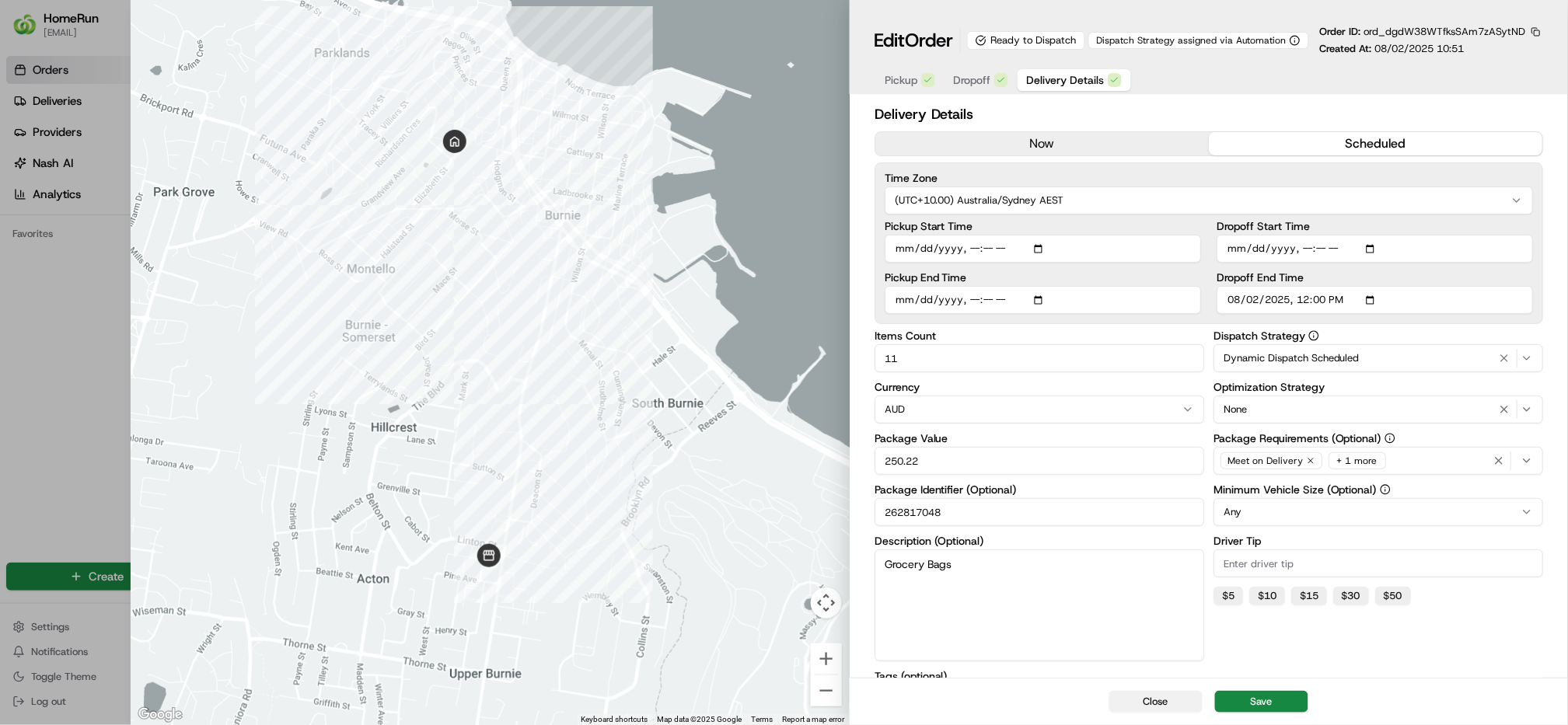 click on "Close" at bounding box center (1156, 702) 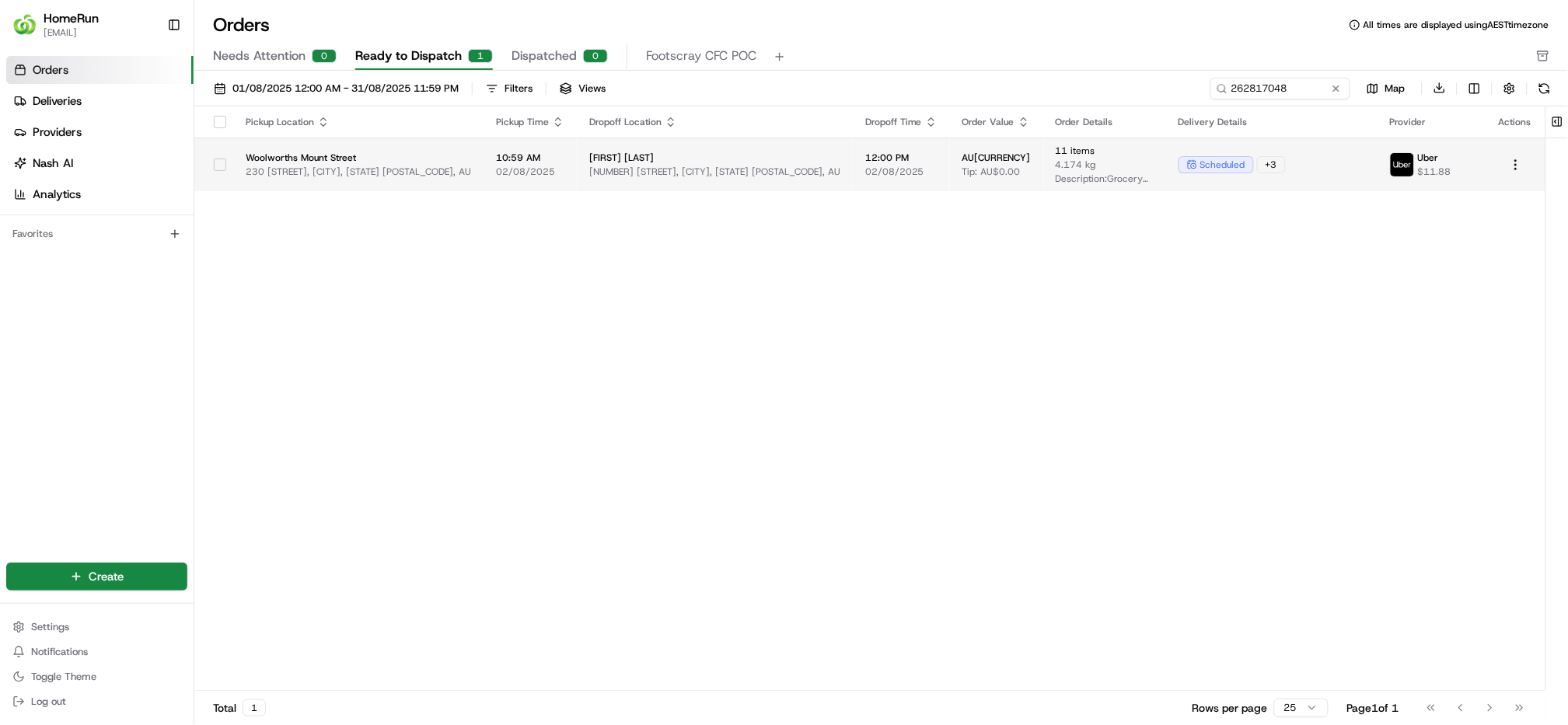 click on "Woolworths Mount Street 230 Mount Street, Upper Burnie, TAS 7320, AU" at bounding box center (358, 164) 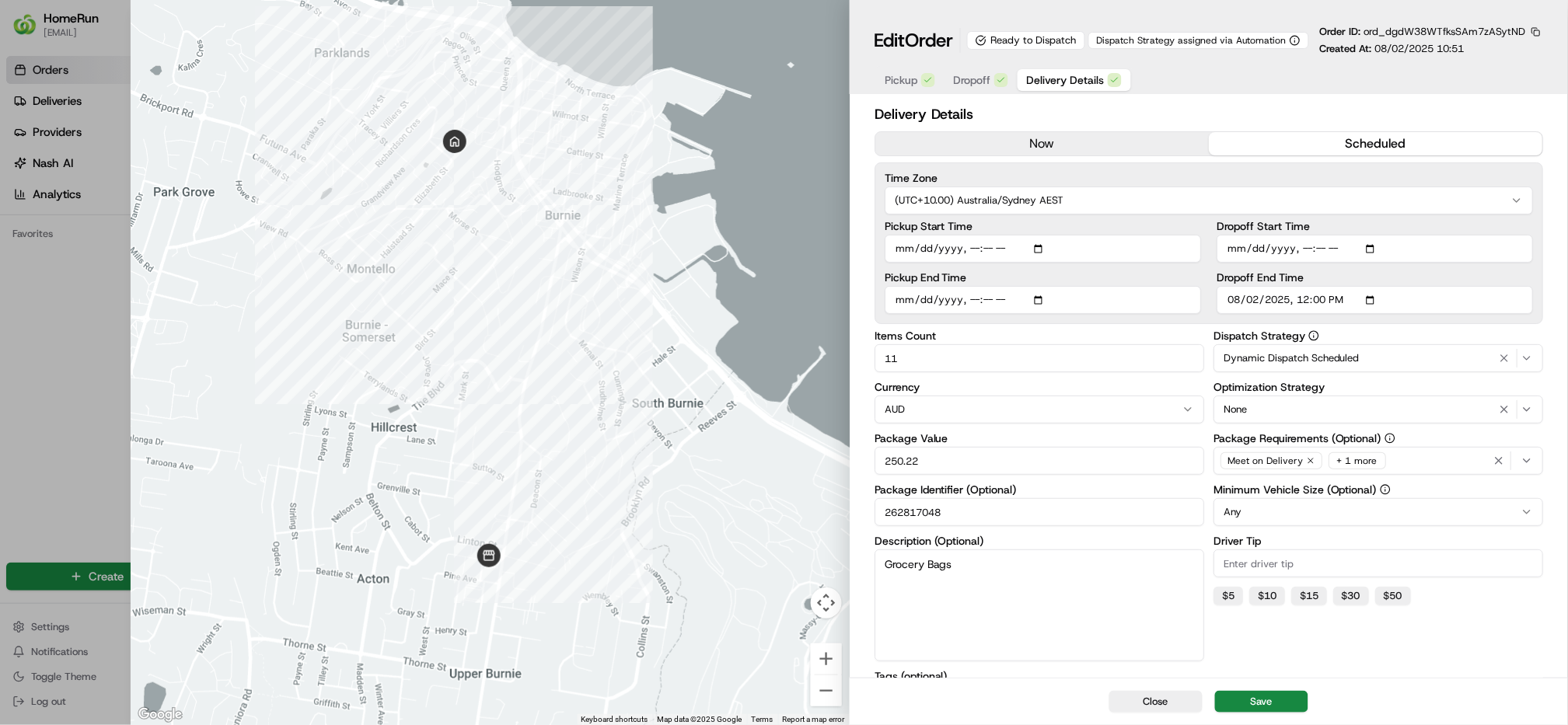 click on "262817048" at bounding box center (1039, 512) 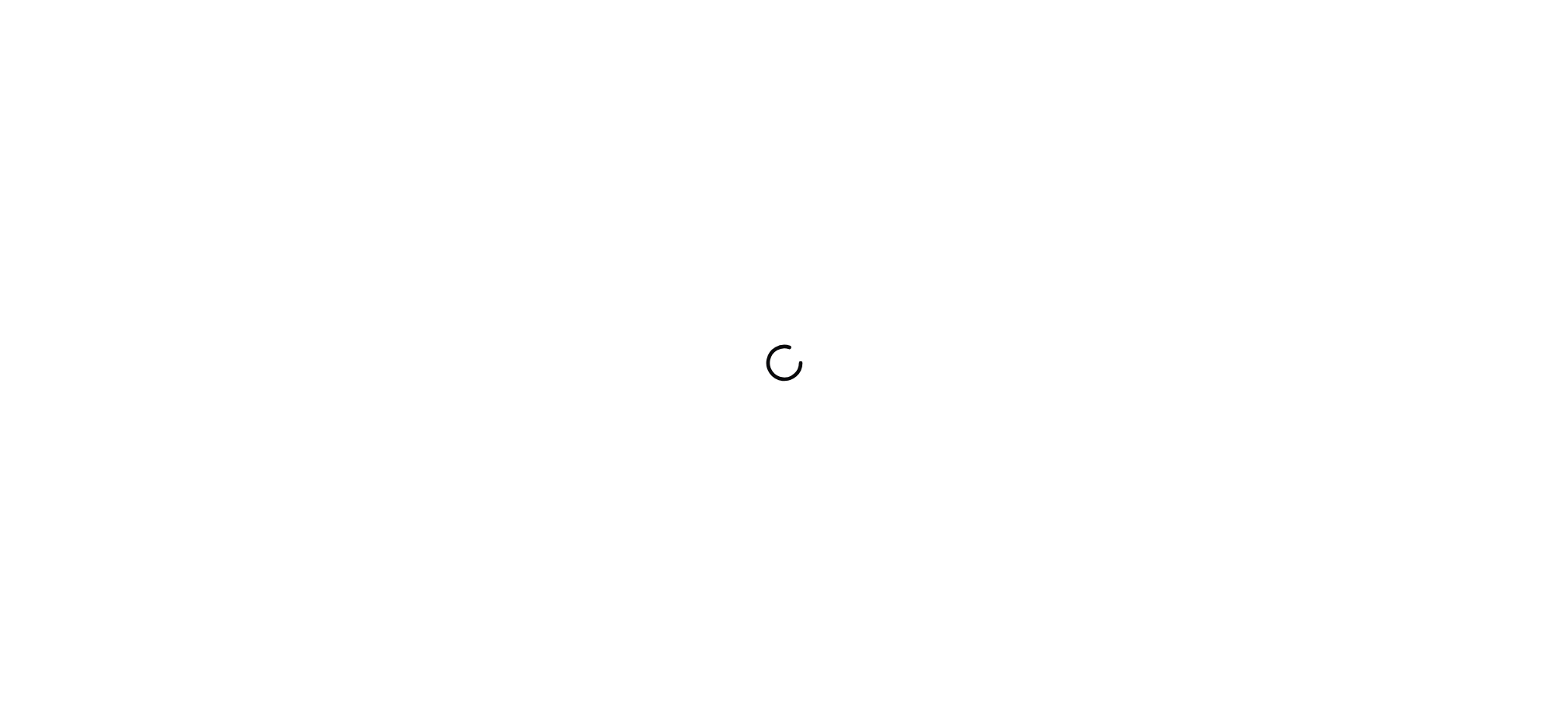 scroll, scrollTop: 0, scrollLeft: 0, axis: both 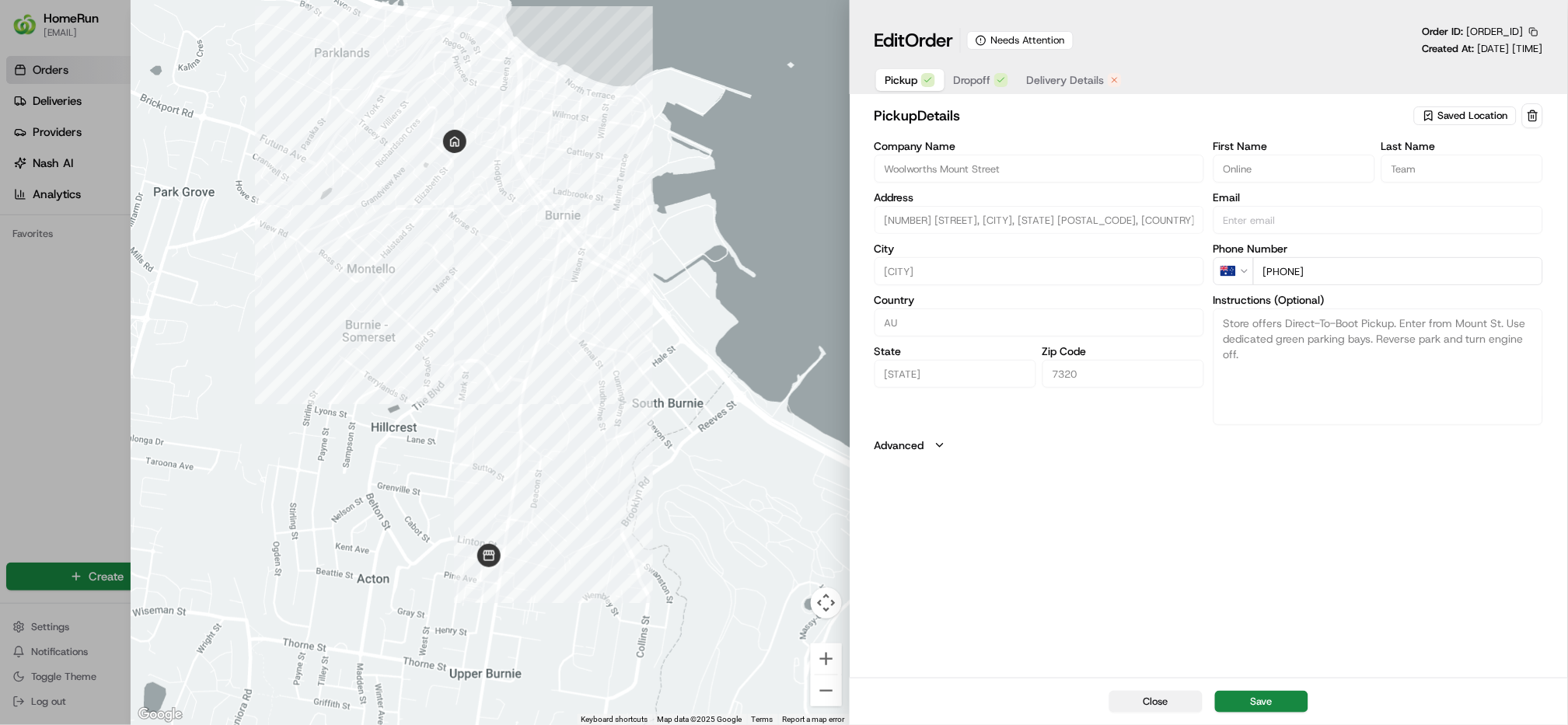 click on "Close" at bounding box center (1156, 702) 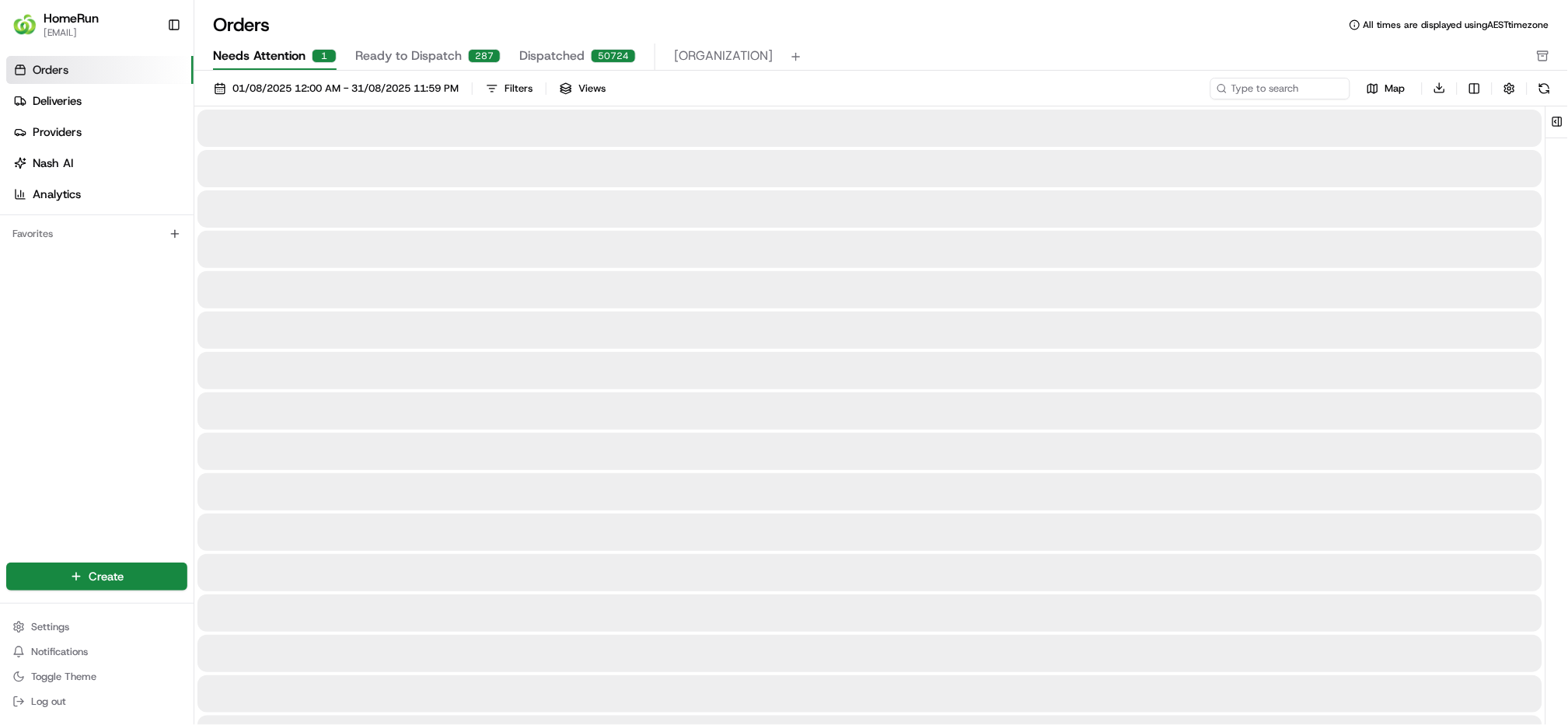 click on "Needs Attention" at bounding box center (259, 56) 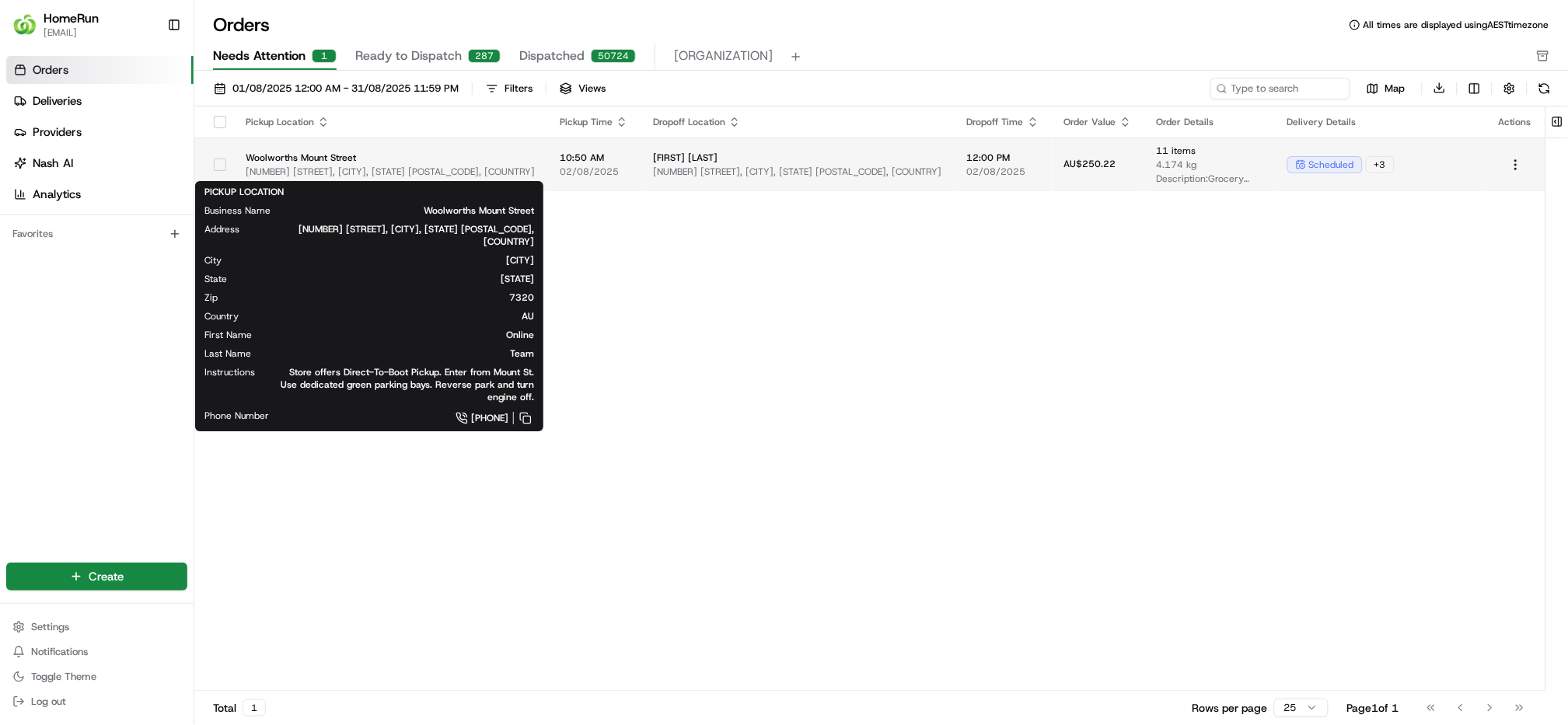 click on "Woolworths Mount Street" at bounding box center [390, 158] 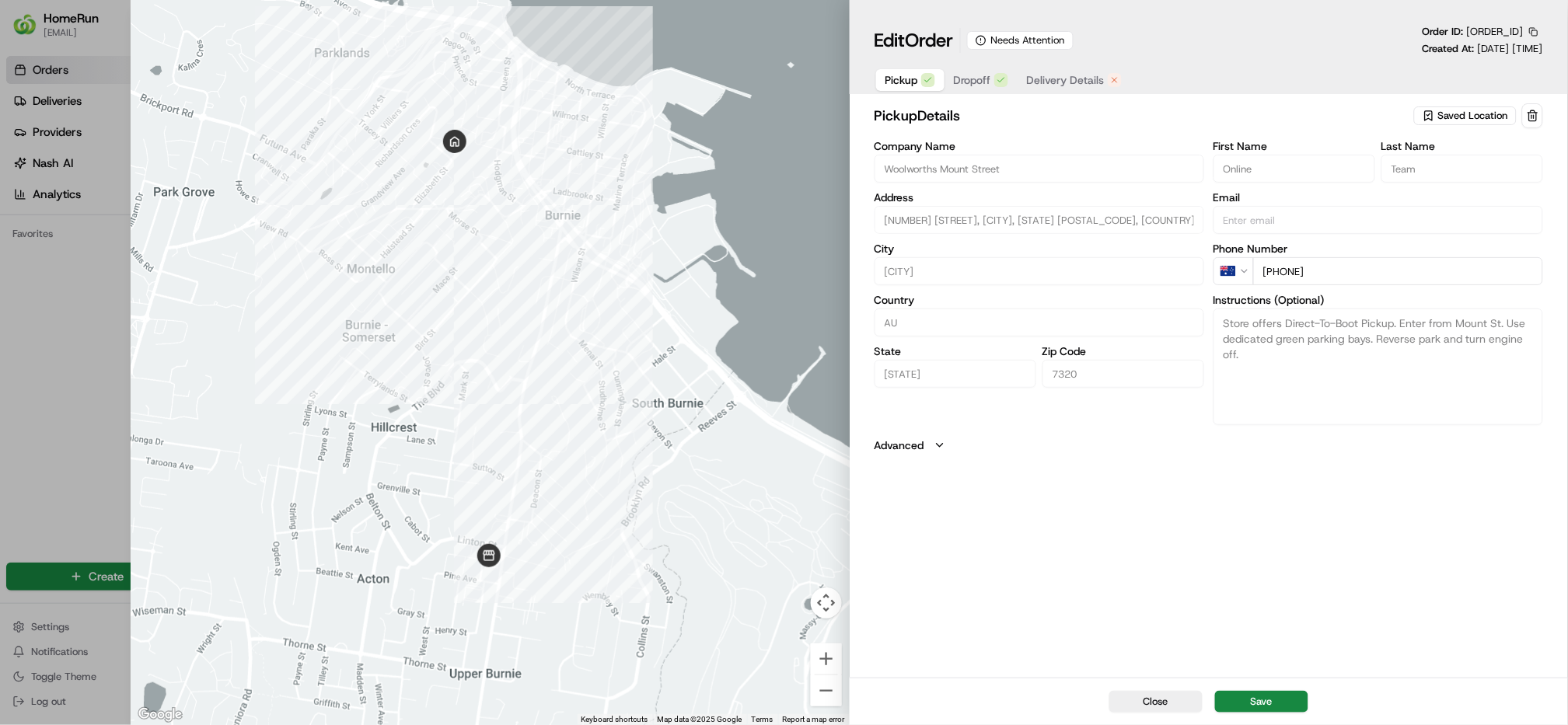click on "Dropoff" at bounding box center [973, 80] 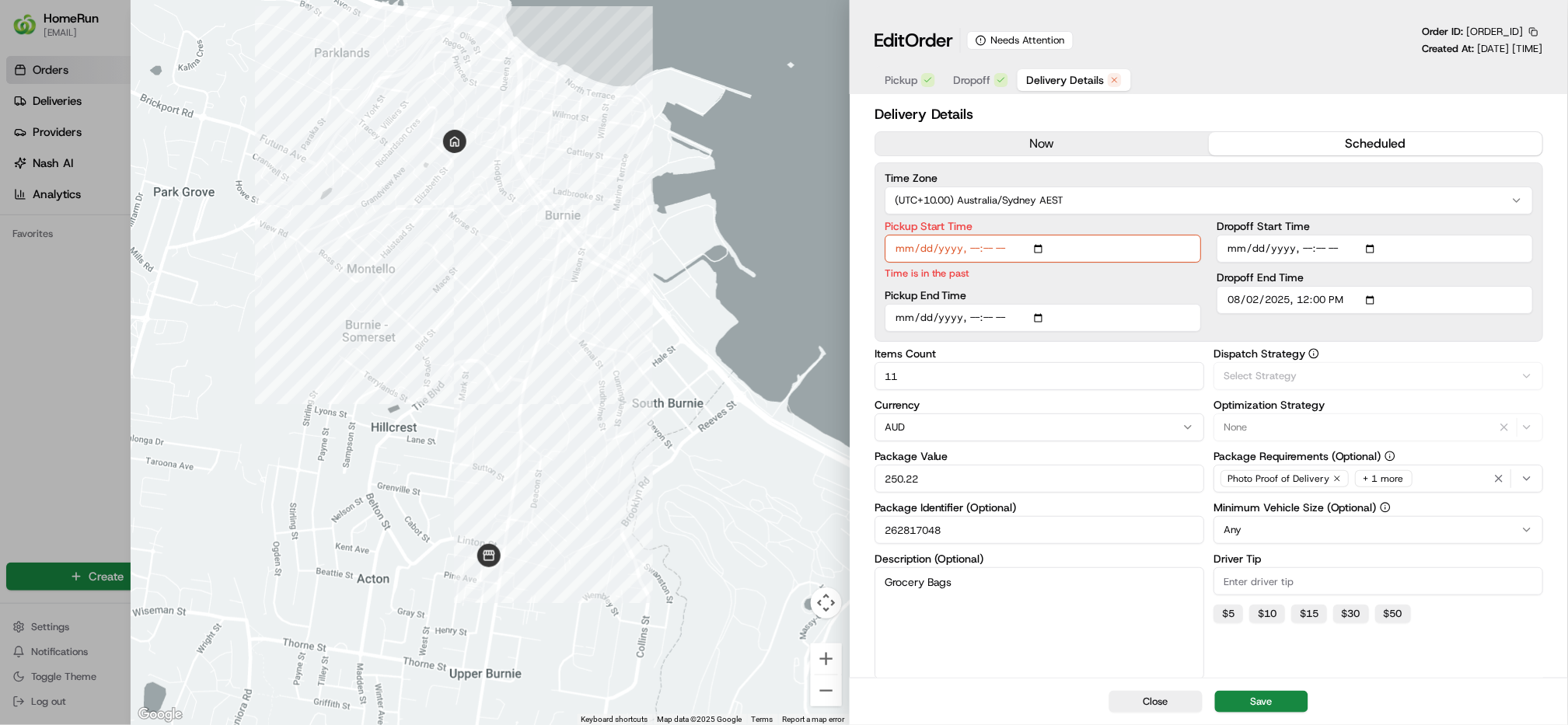 click on "Delivery Details" at bounding box center (1066, 80) 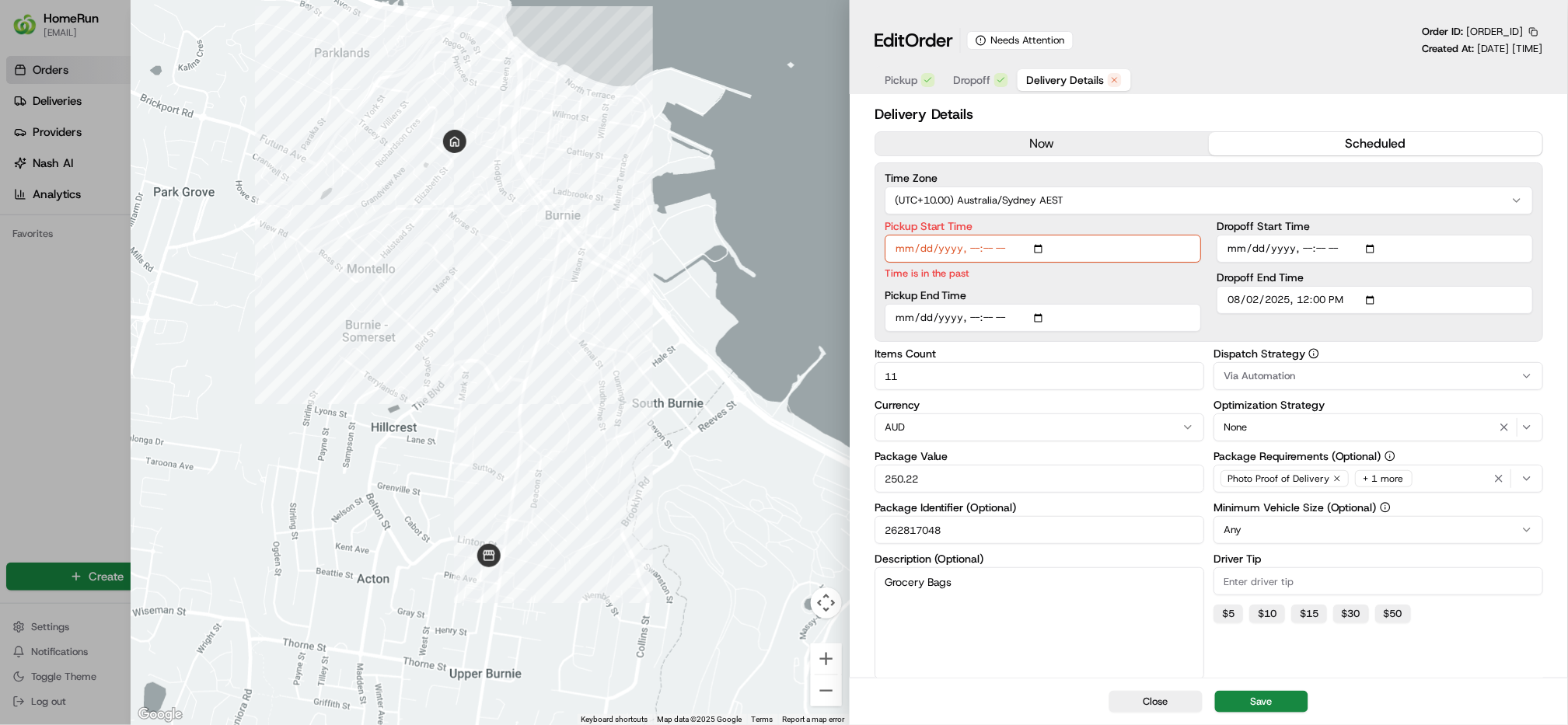drag, startPoint x: 958, startPoint y: 524, endPoint x: 885, endPoint y: 529, distance: 73.17103 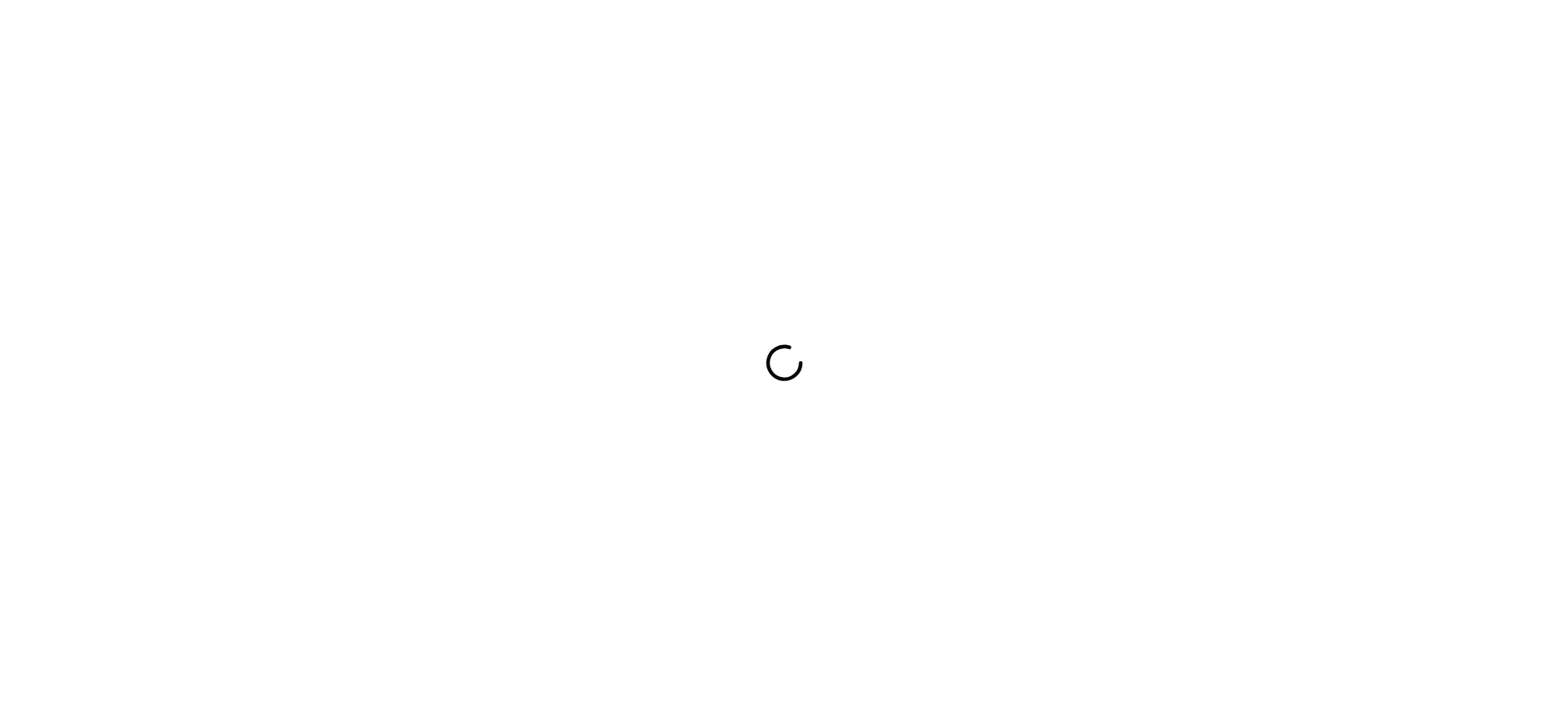 scroll, scrollTop: 0, scrollLeft: 0, axis: both 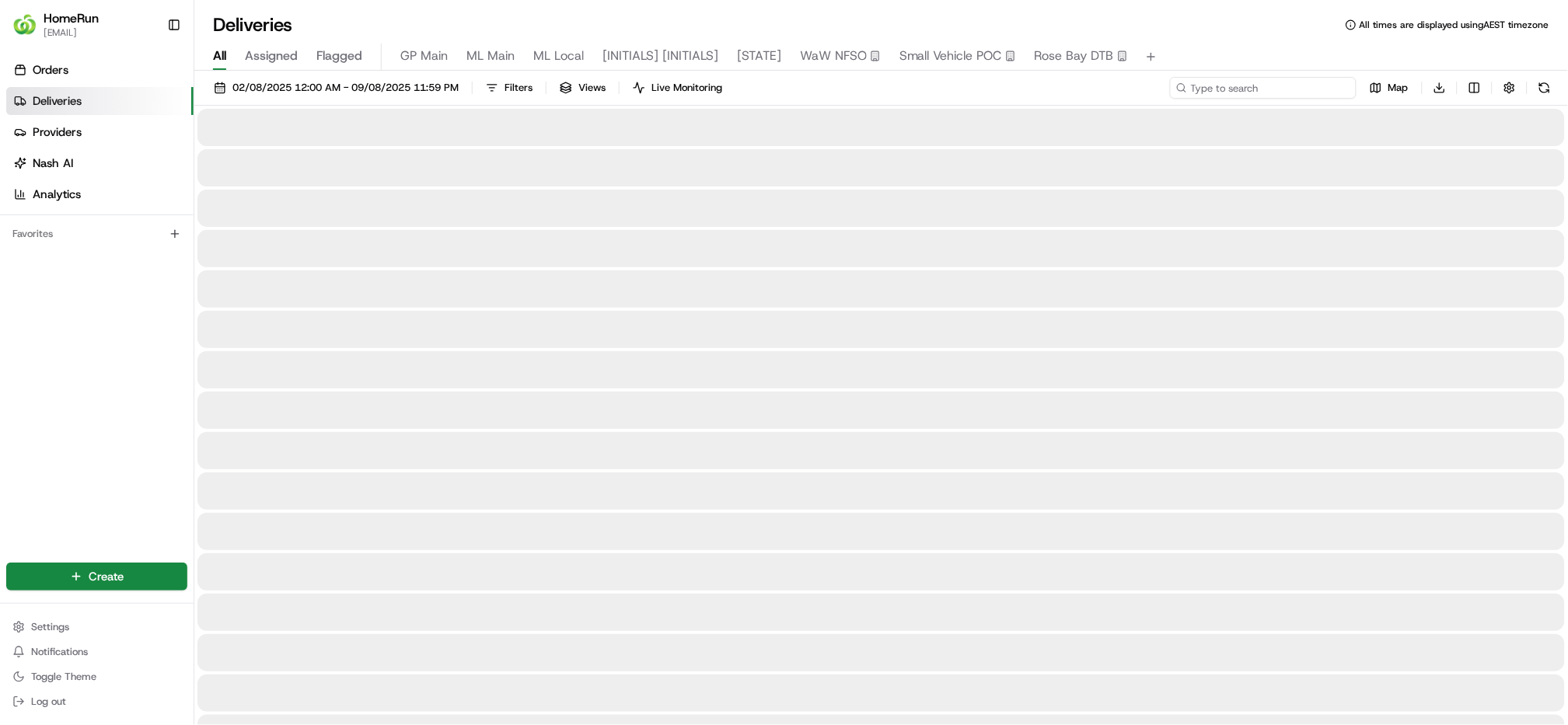 click at bounding box center [1263, 88] 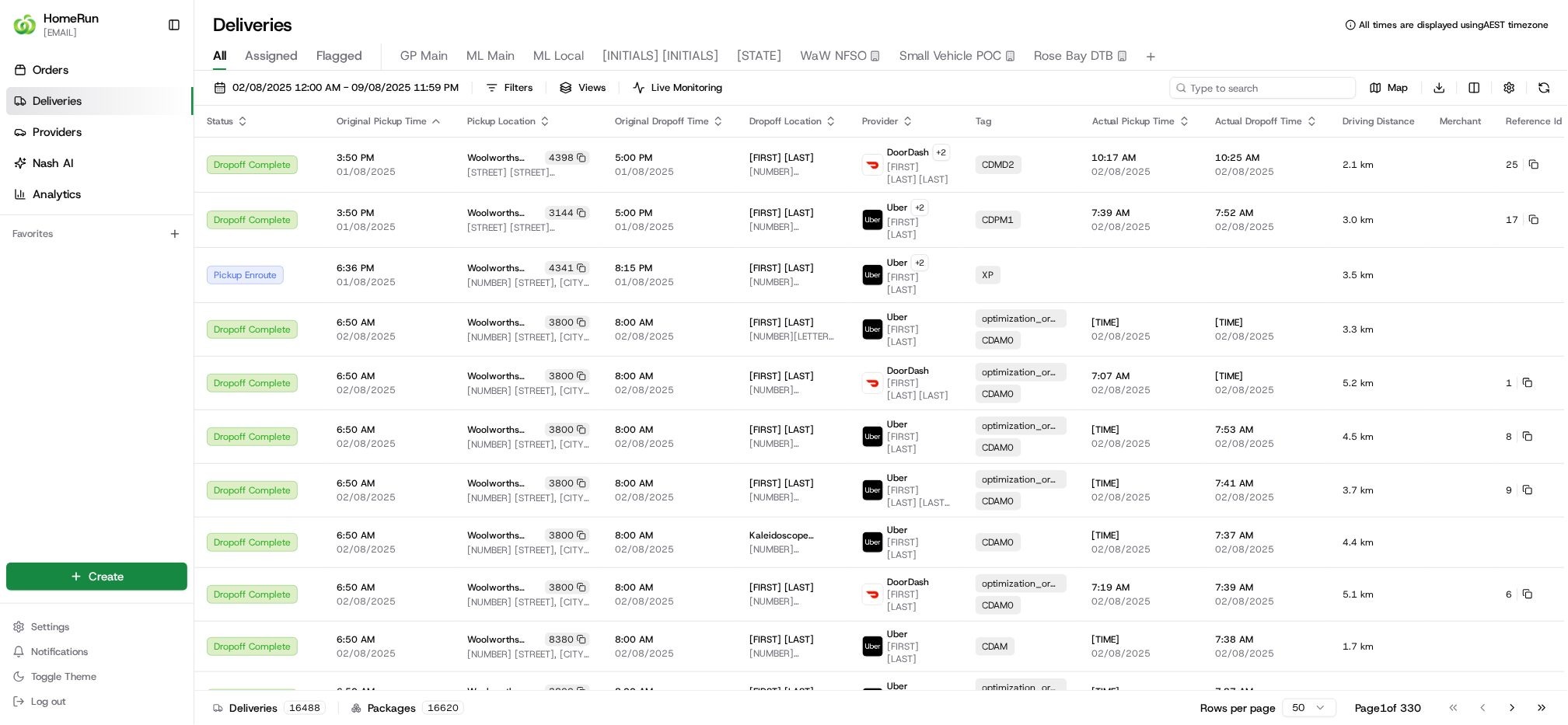paste on "262817048" 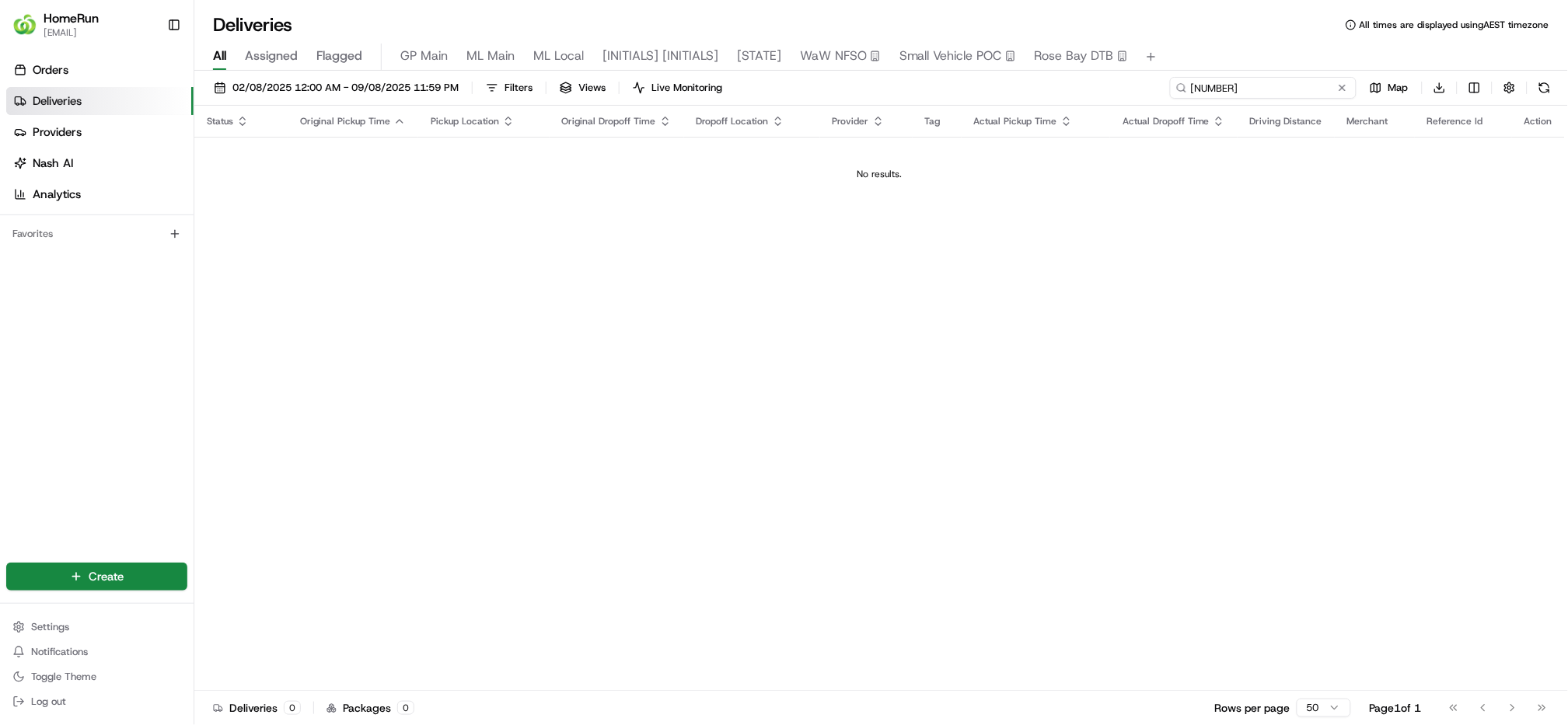 type on "262817048" 